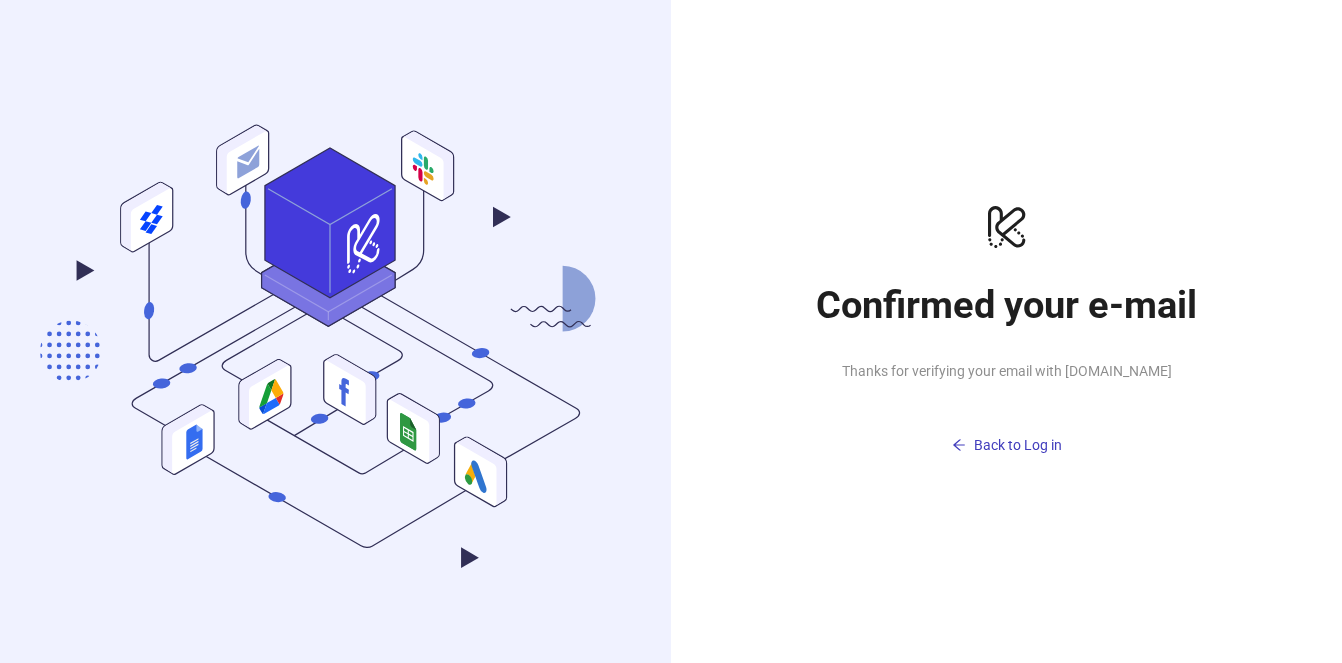 scroll, scrollTop: 0, scrollLeft: 0, axis: both 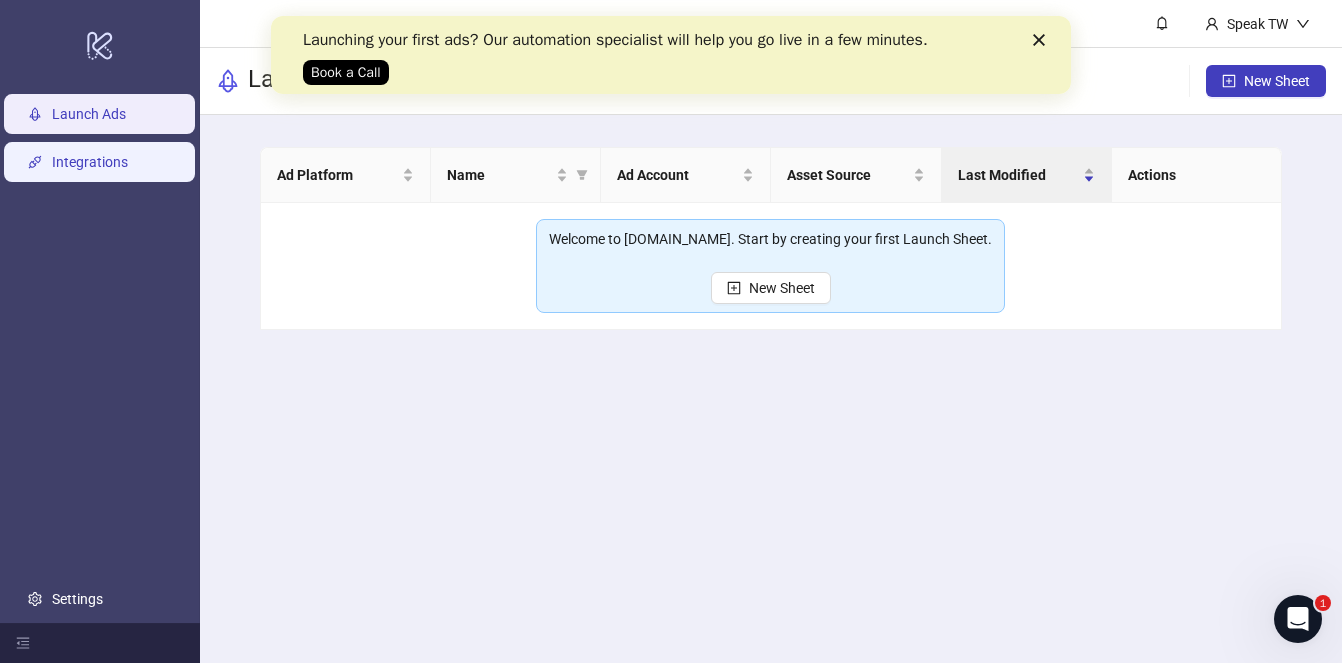 click on "Integrations" at bounding box center (90, 162) 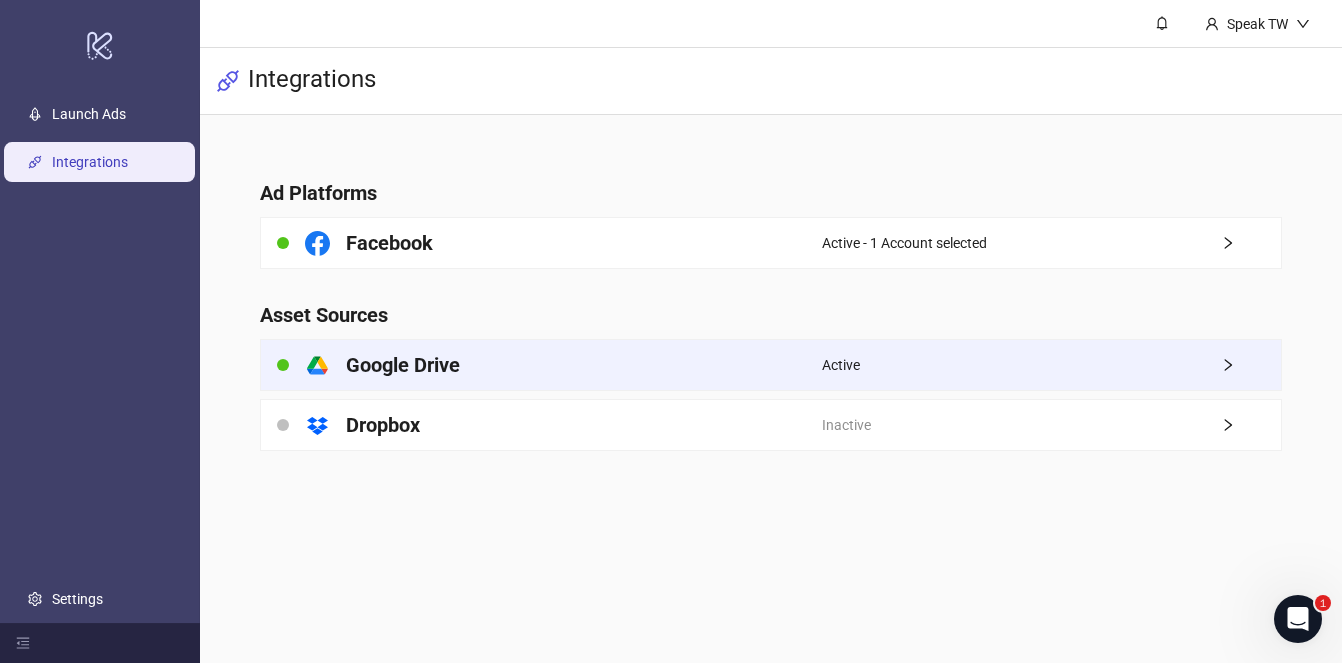 click on "platform/google_drive Google Drive" at bounding box center (541, 365) 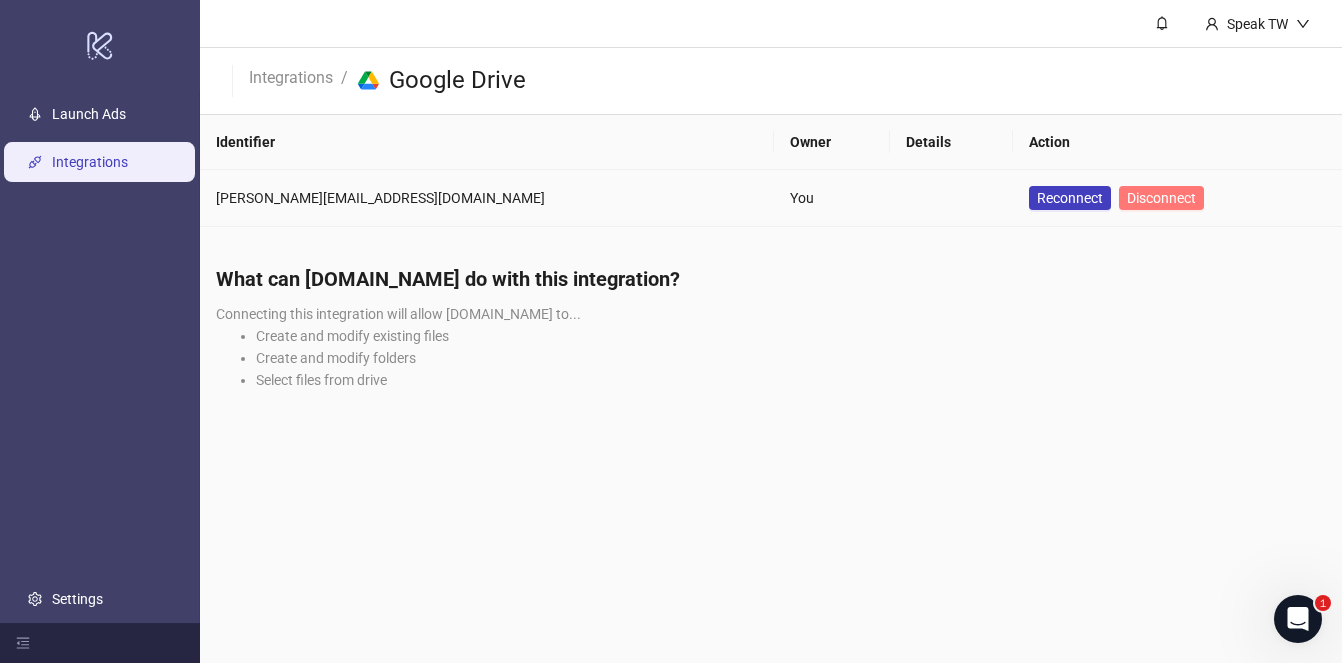 click on "Disconnect" at bounding box center (1161, 198) 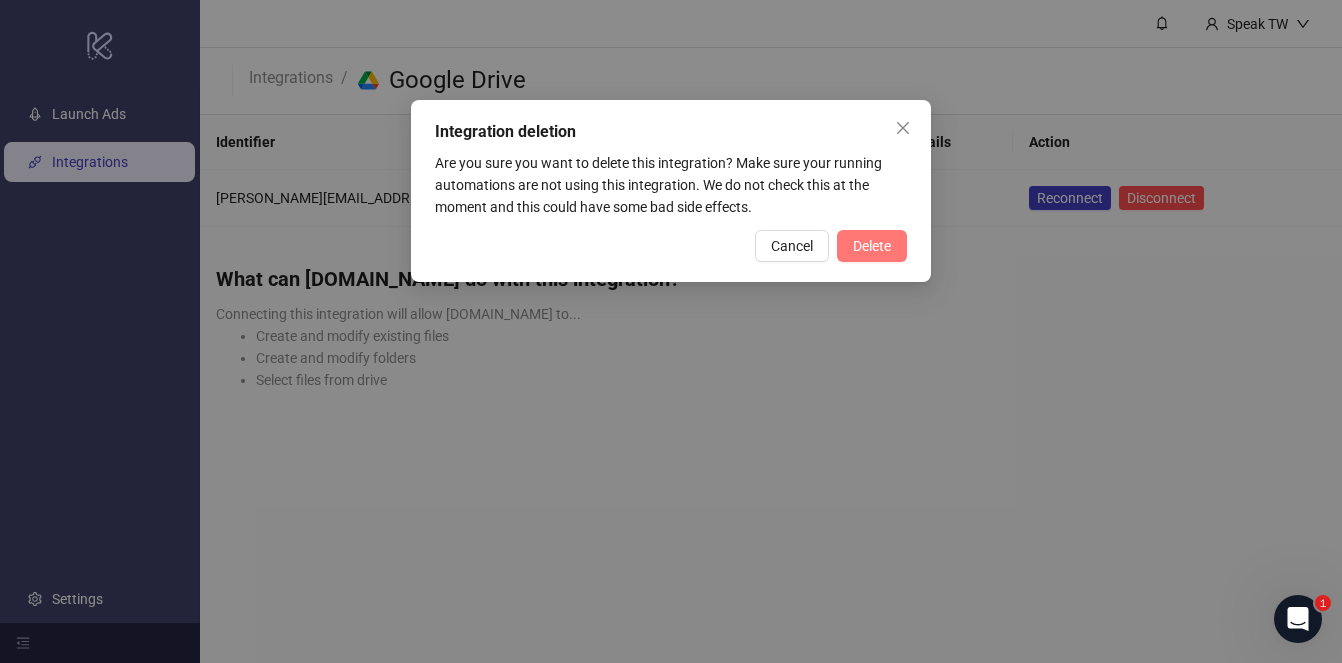 click on "Delete" at bounding box center (872, 246) 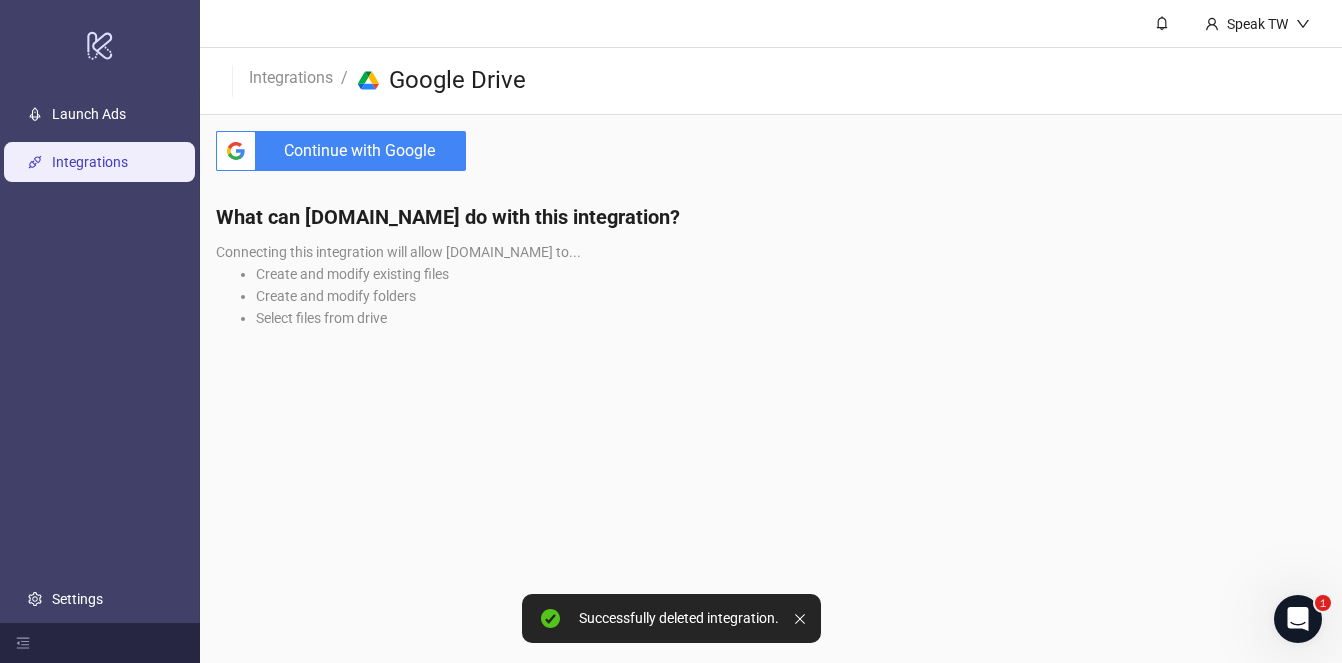 click on "Continue with Google" at bounding box center (365, 151) 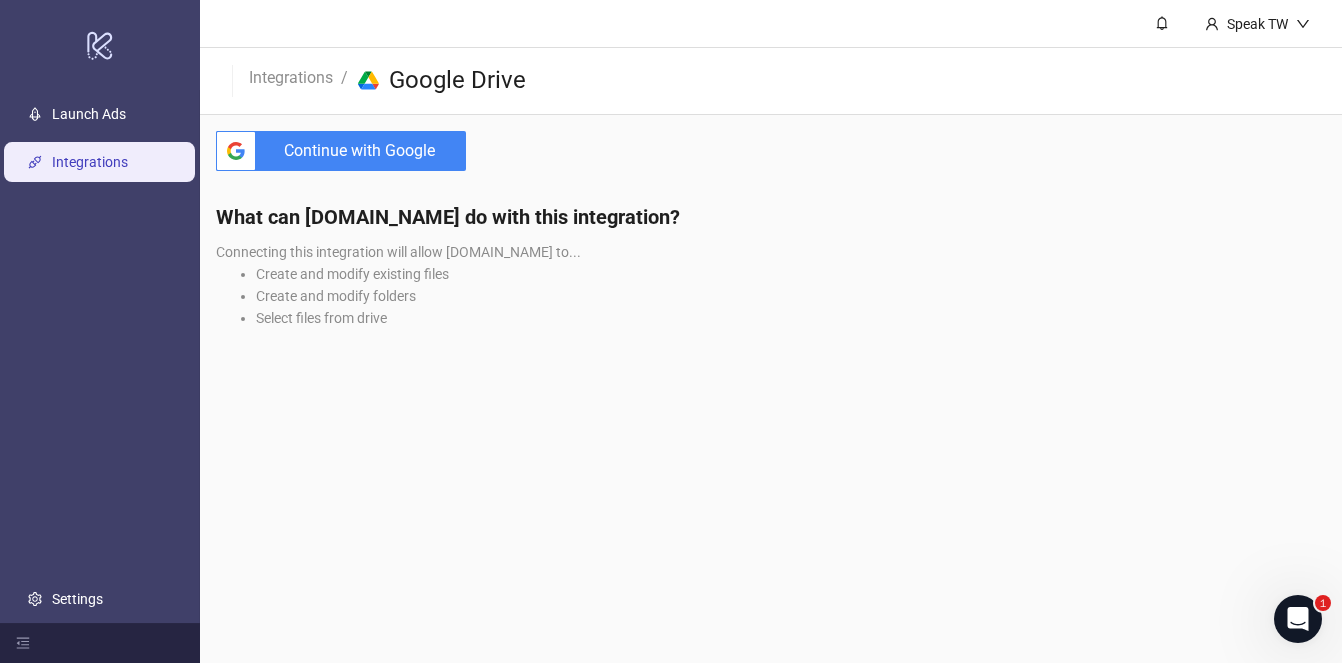 click on "Continue with Google" at bounding box center (365, 151) 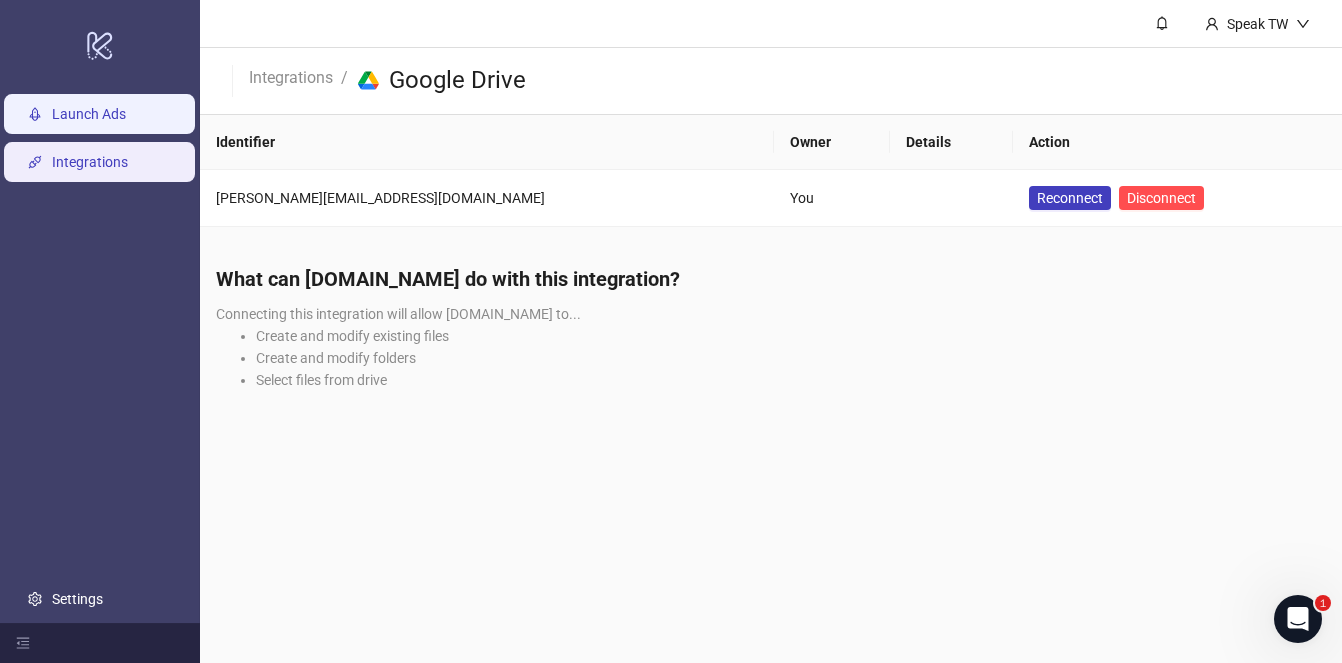 click on "Launch Ads" at bounding box center [89, 114] 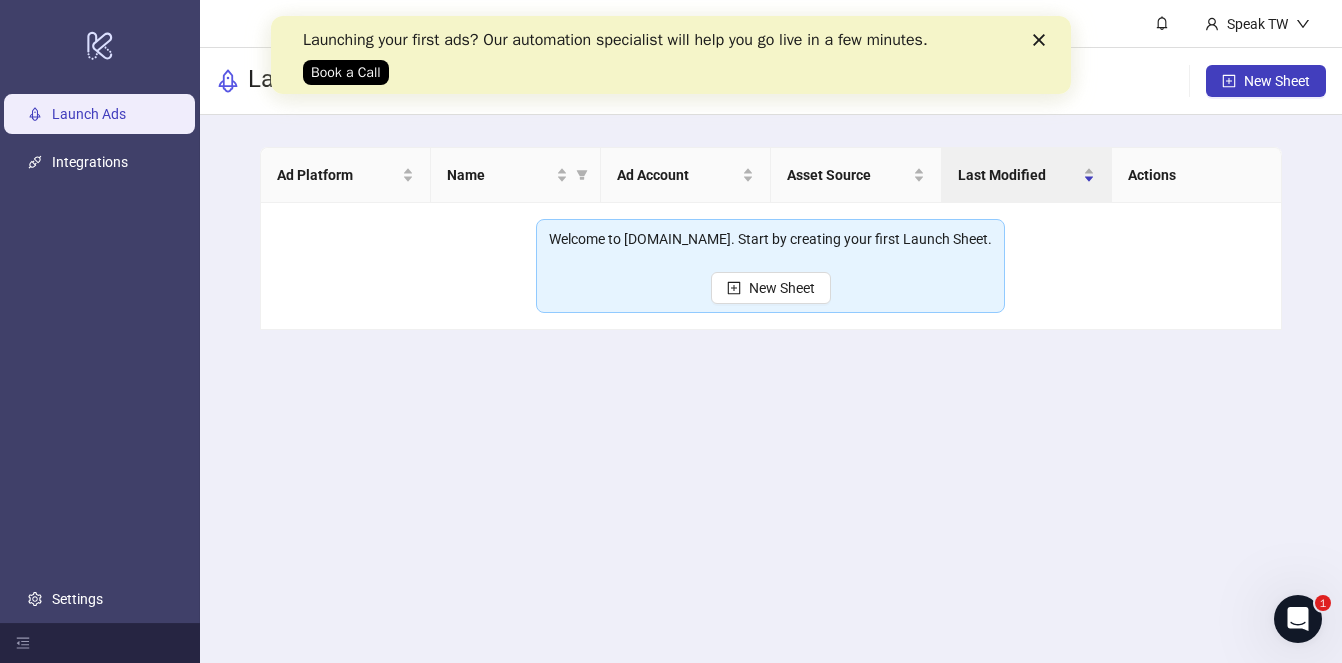 scroll, scrollTop: 0, scrollLeft: 0, axis: both 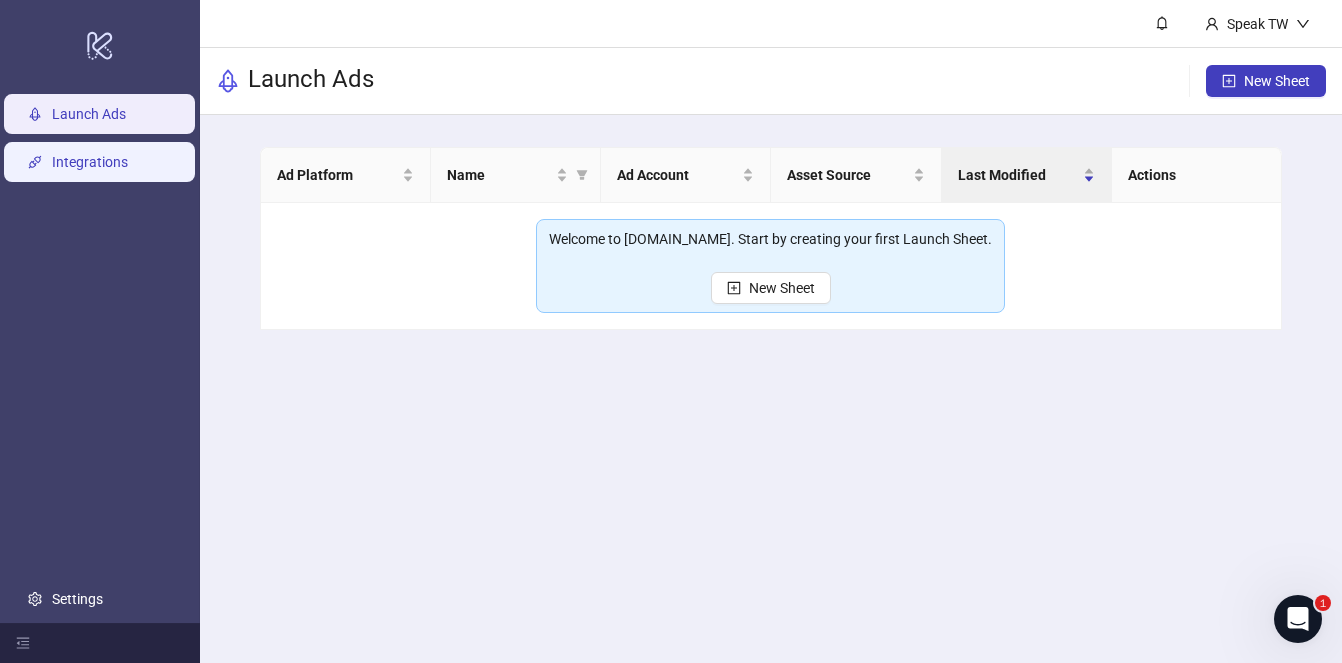 click on "Integrations" at bounding box center [90, 162] 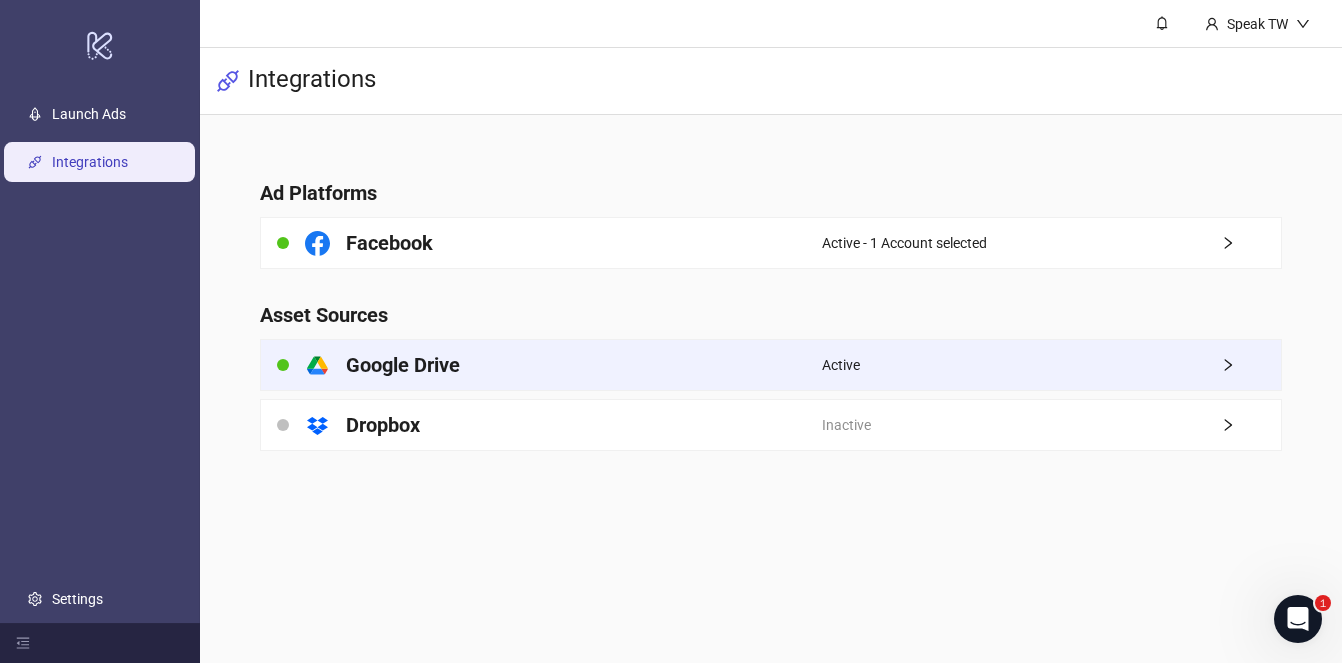 click on "platform/google_drive Google Drive" at bounding box center [541, 365] 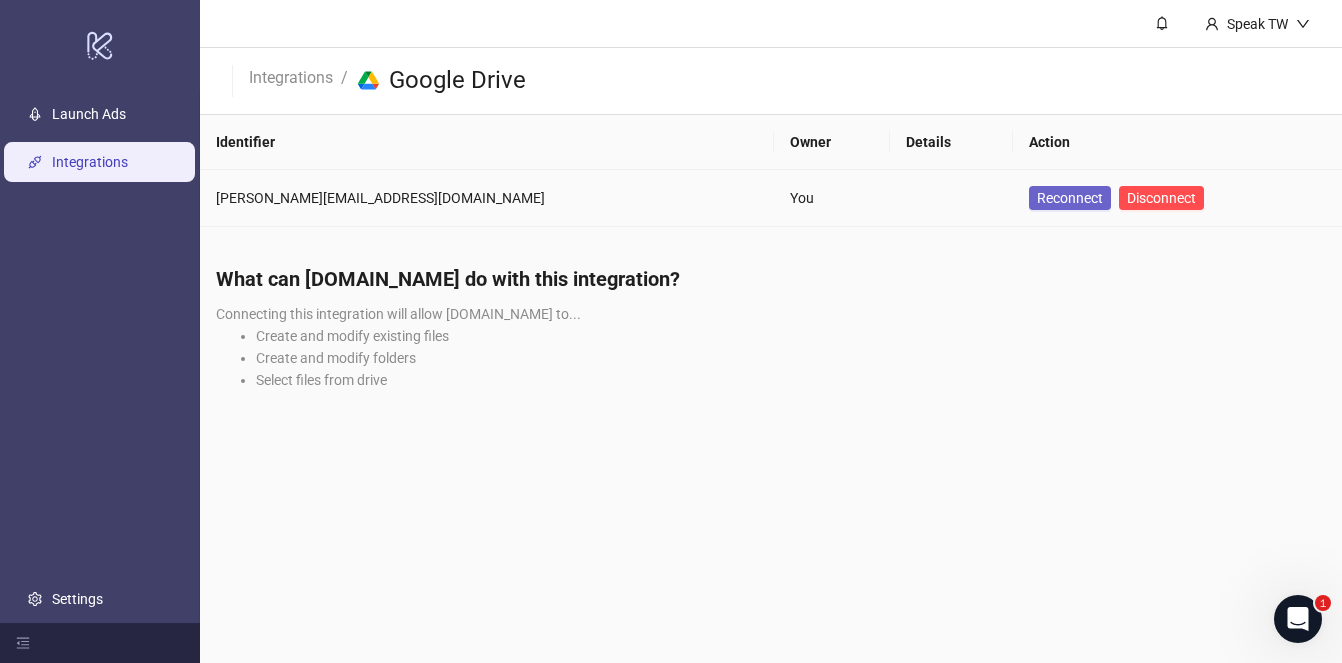 click on "Reconnect" at bounding box center [1070, 198] 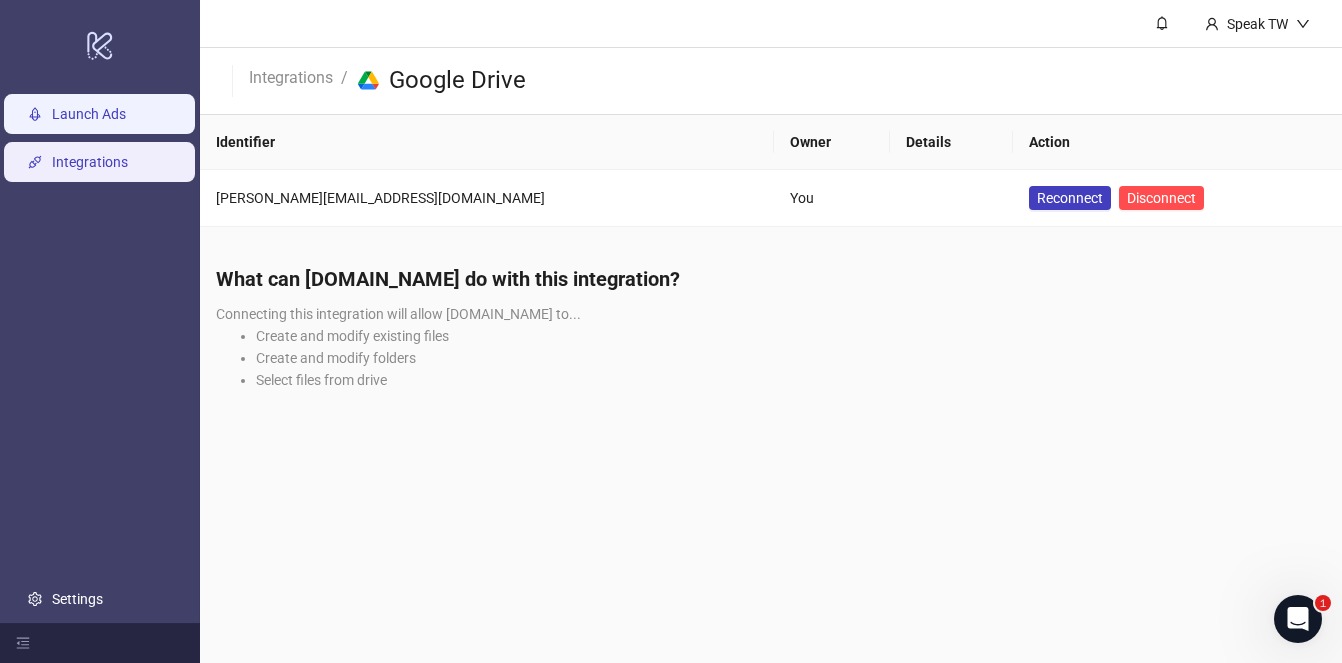click on "Launch Ads" at bounding box center (89, 114) 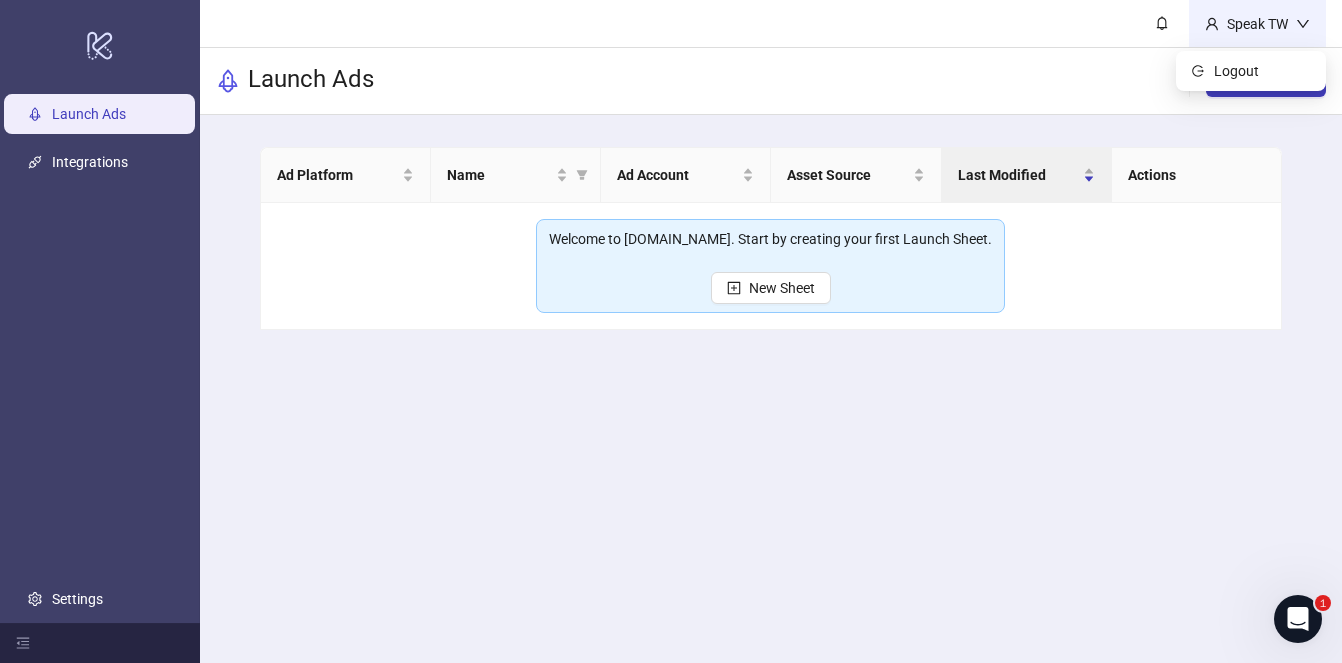 click on "Speak TW" at bounding box center (1257, 24) 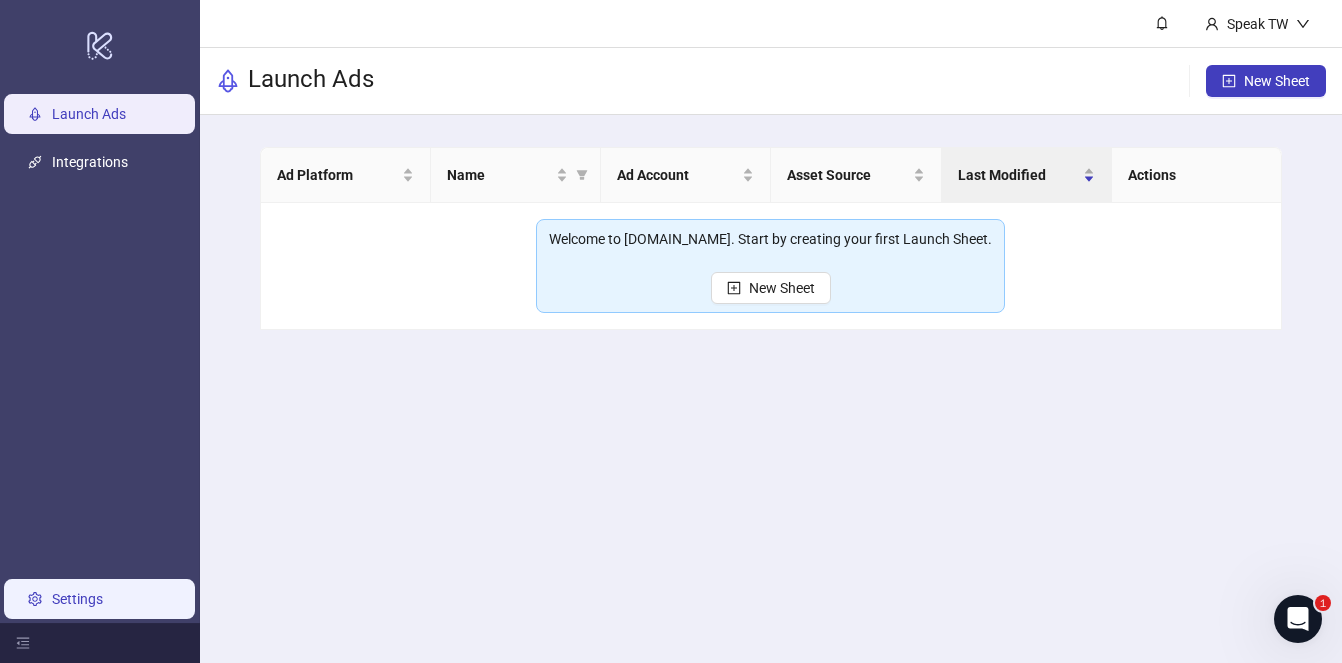 click on "Settings" at bounding box center [77, 599] 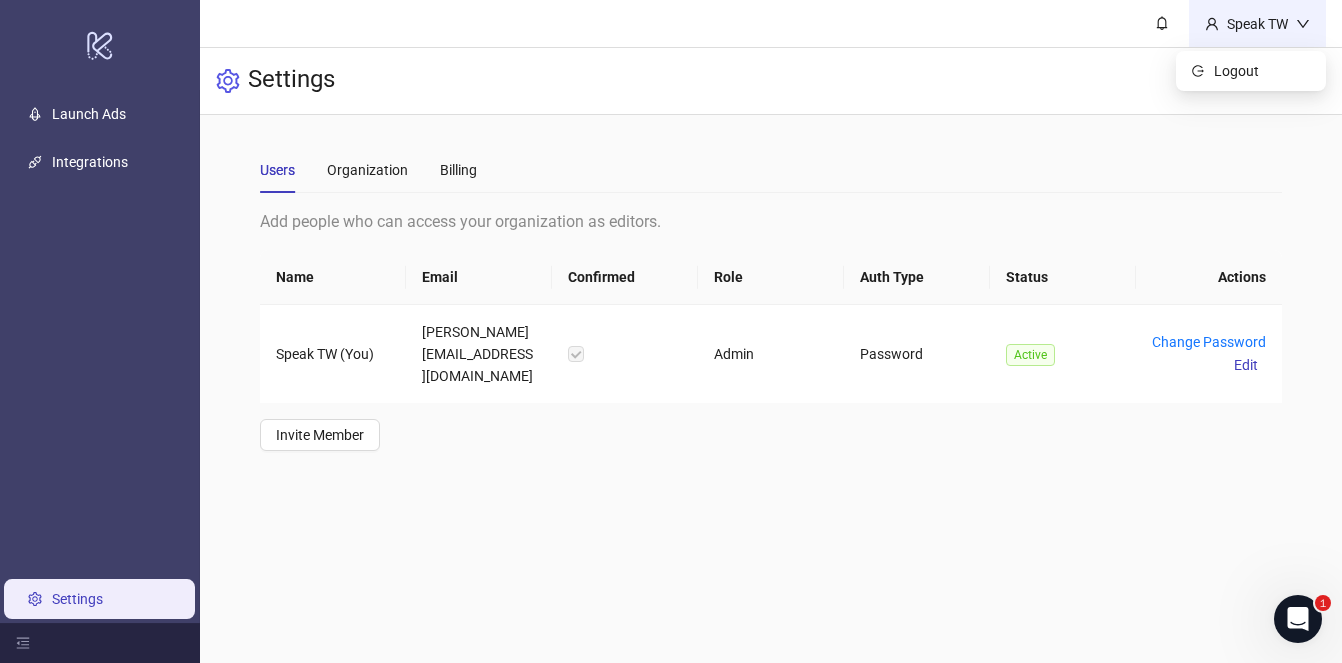 click on "Speak TW" at bounding box center [1257, 24] 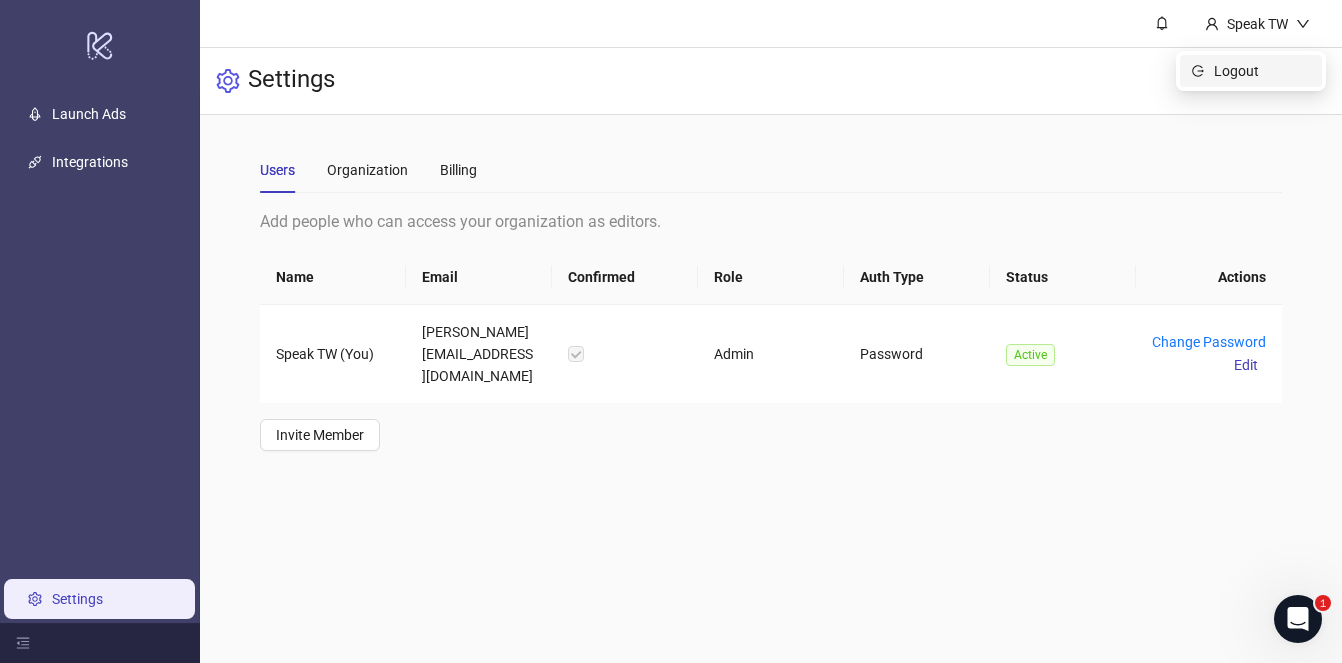 click on "Logout" at bounding box center (1262, 71) 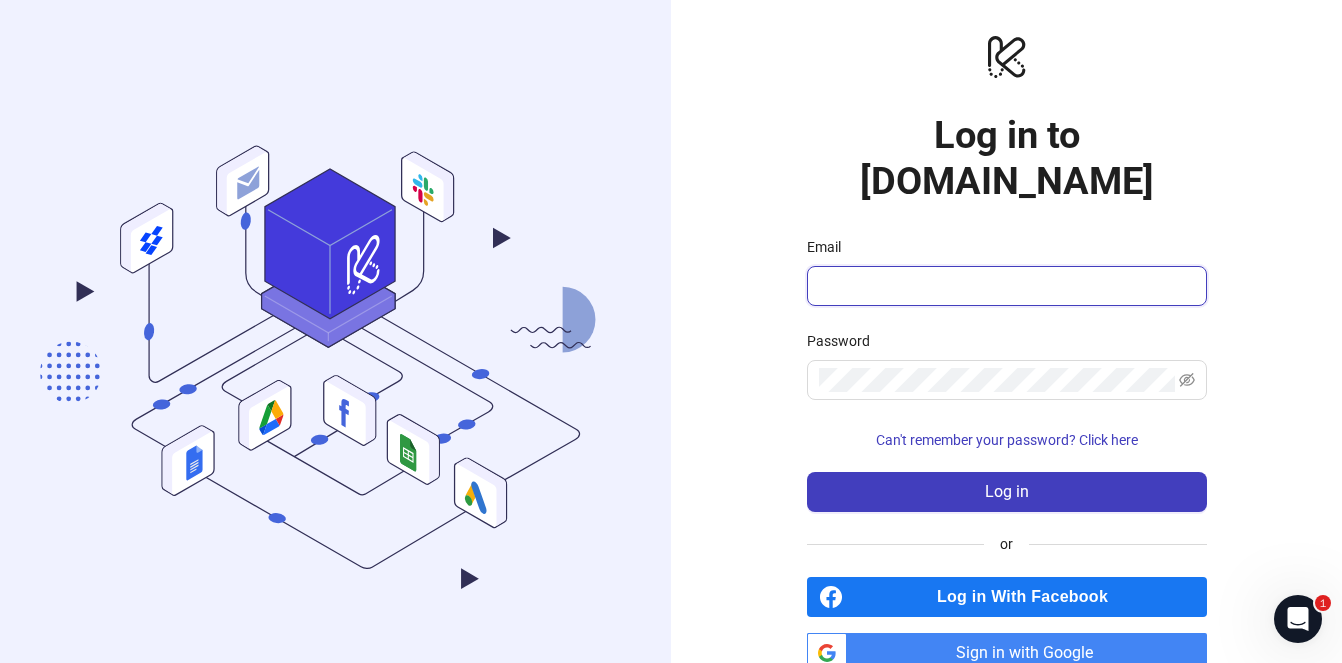 click on "Email" at bounding box center [1005, 286] 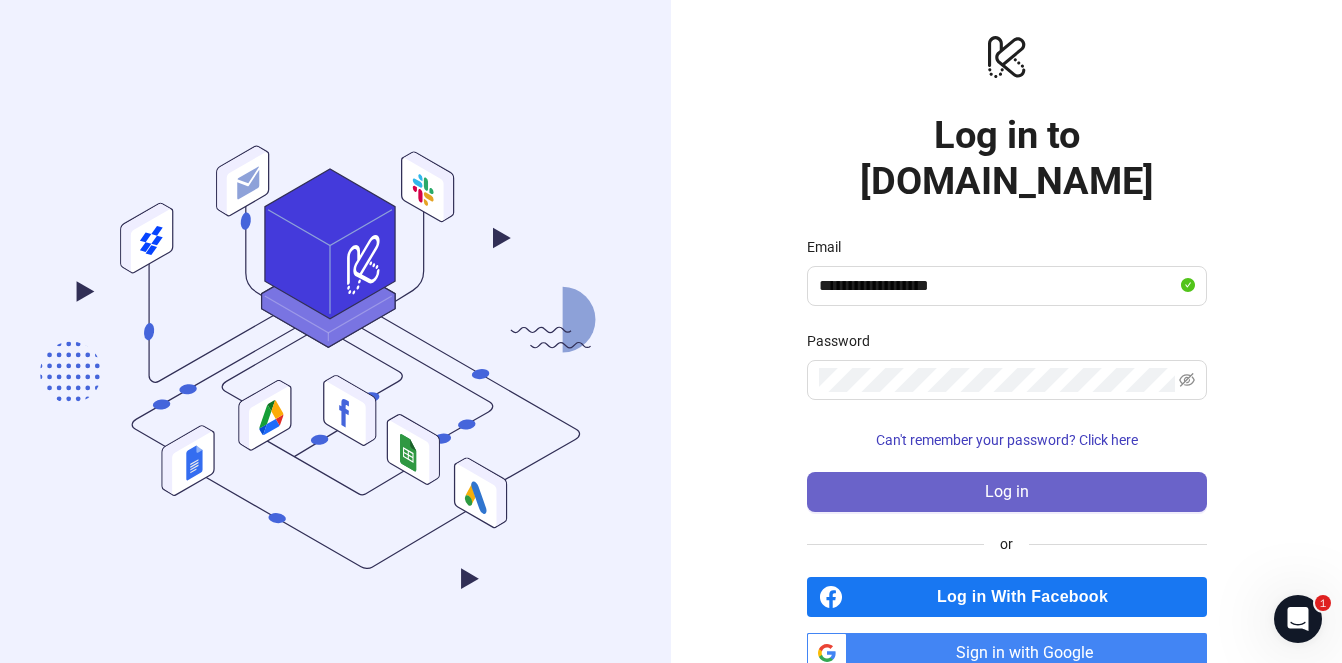 click on "Log in" at bounding box center (1007, 492) 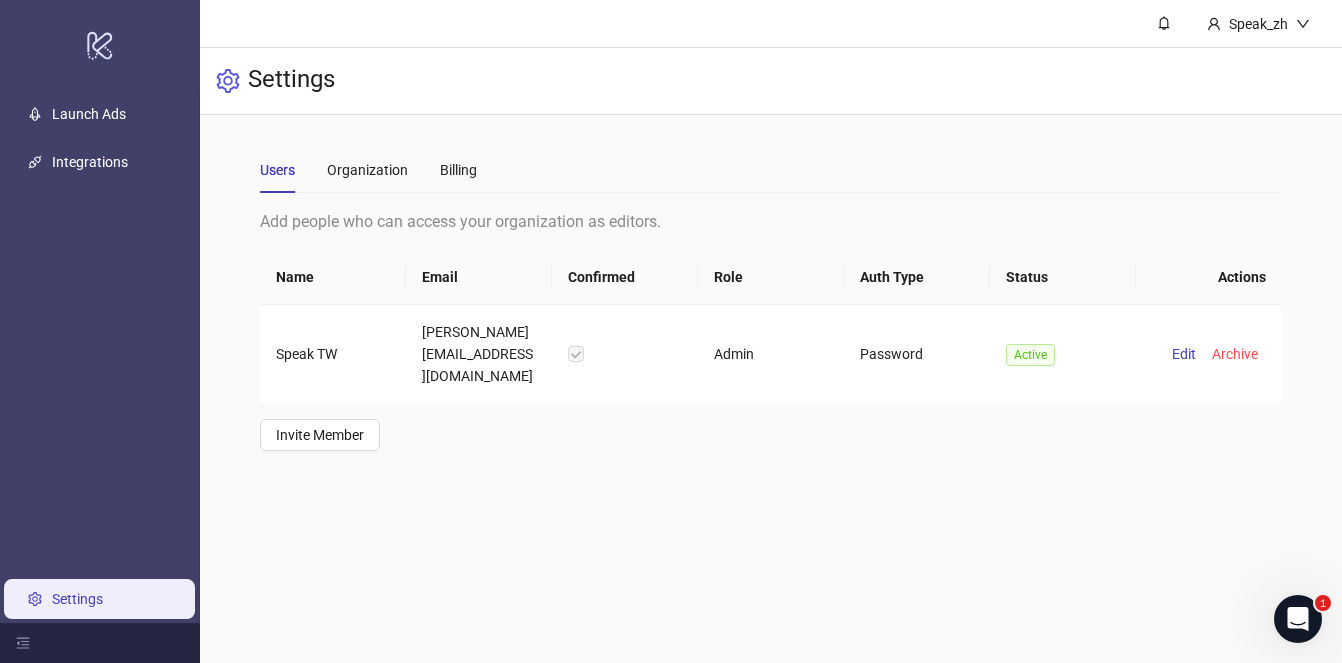 click on "Users Organization Billing Add people who can access your organization as editors. Name Email Confirmed Role Auth Type Status Actions               Speak TW [PERSON_NAME][EMAIL_ADDRESS][DOMAIN_NAME] Admin Password Active Edit Archive Invite Member" at bounding box center [771, 299] 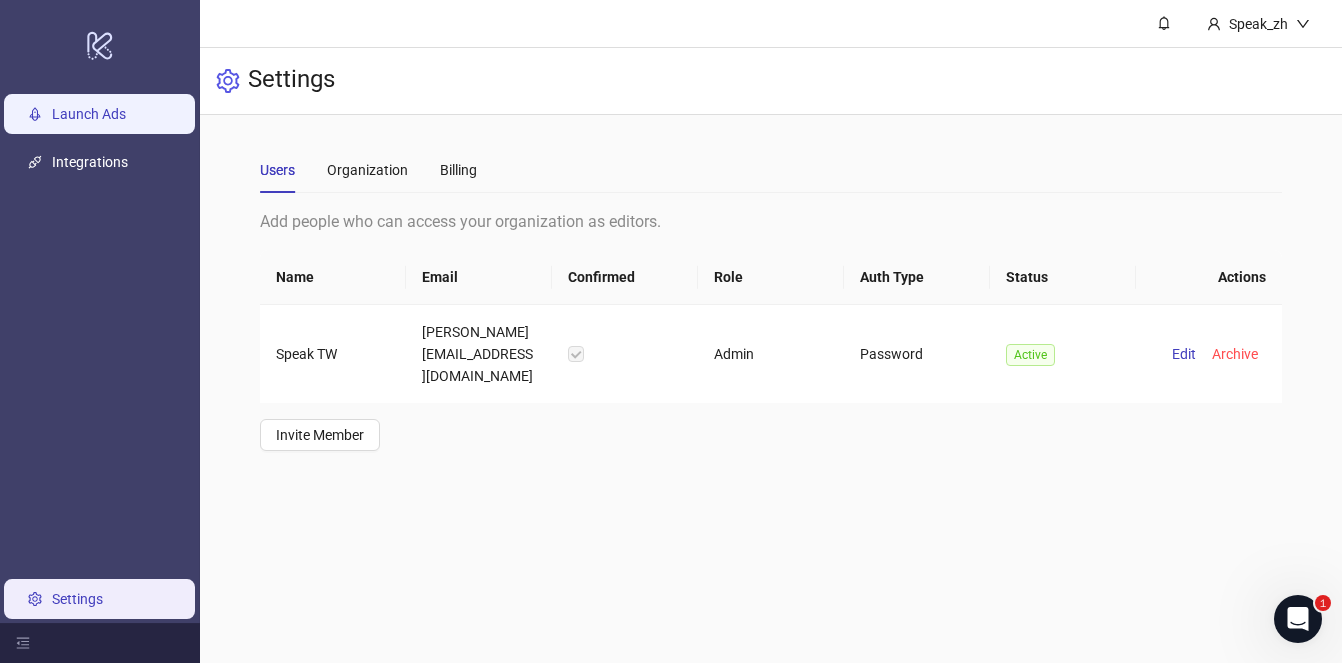 click on "Launch Ads" at bounding box center (89, 114) 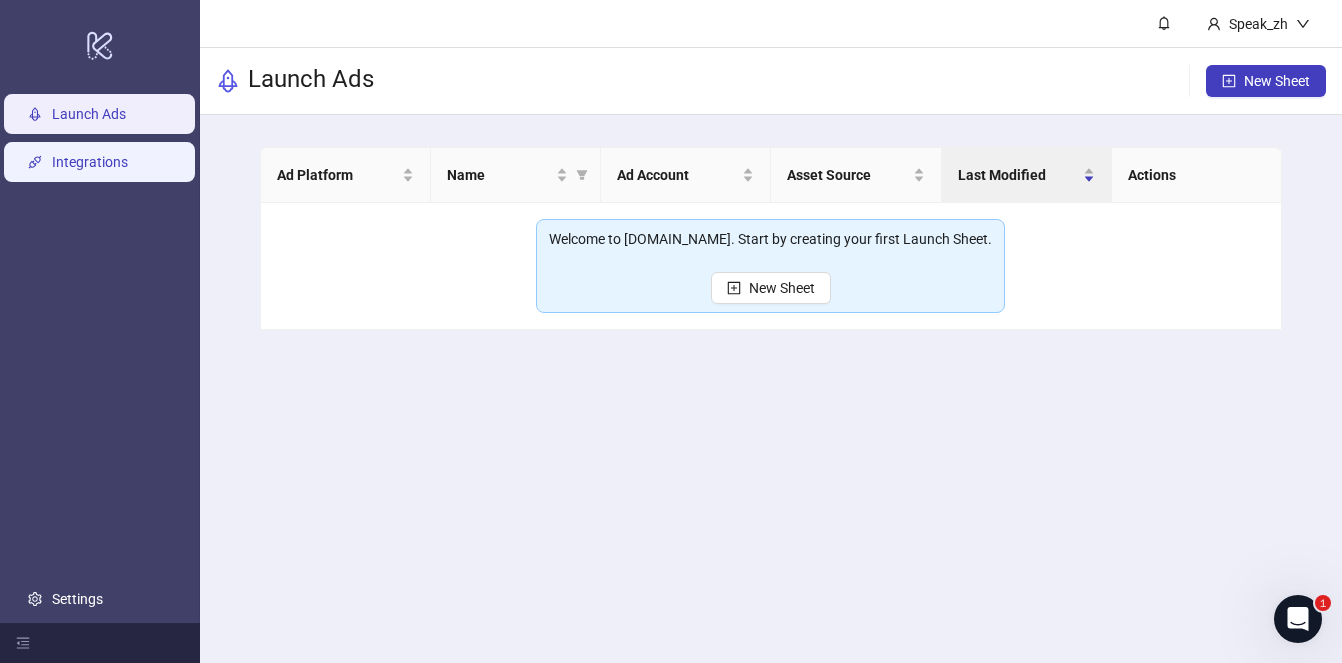 click on "Integrations" at bounding box center [90, 162] 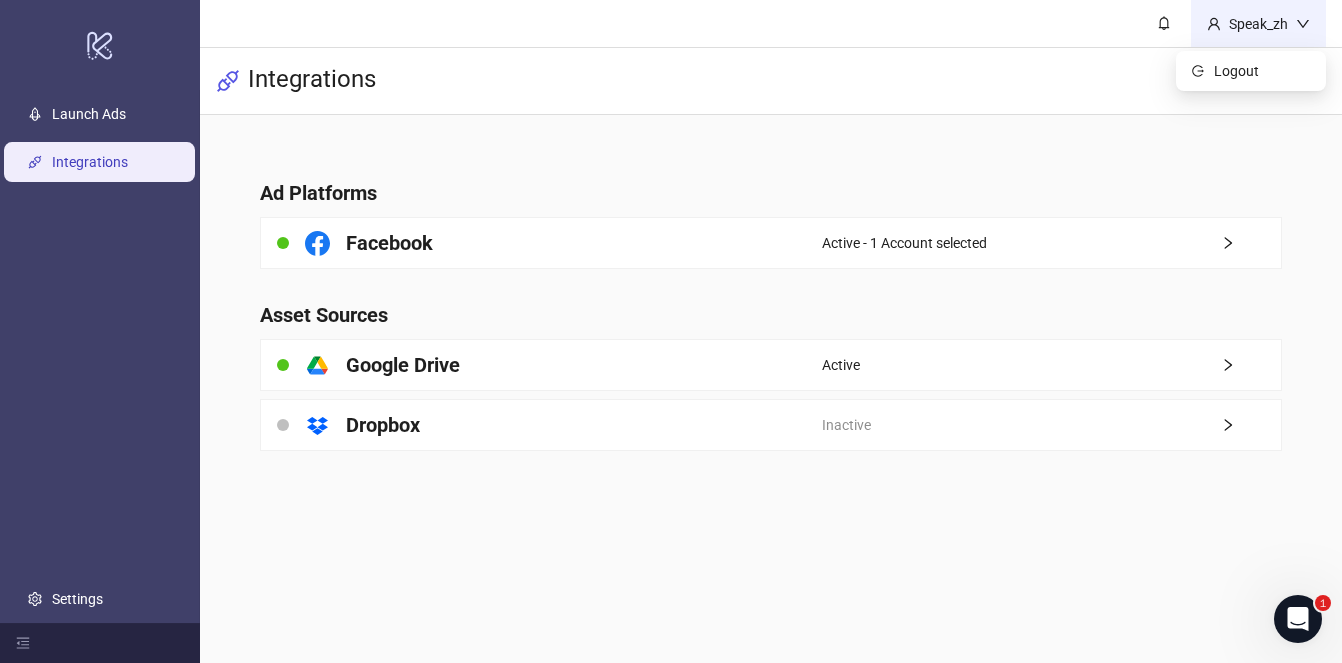 click on "Speak_zh" at bounding box center (1258, 24) 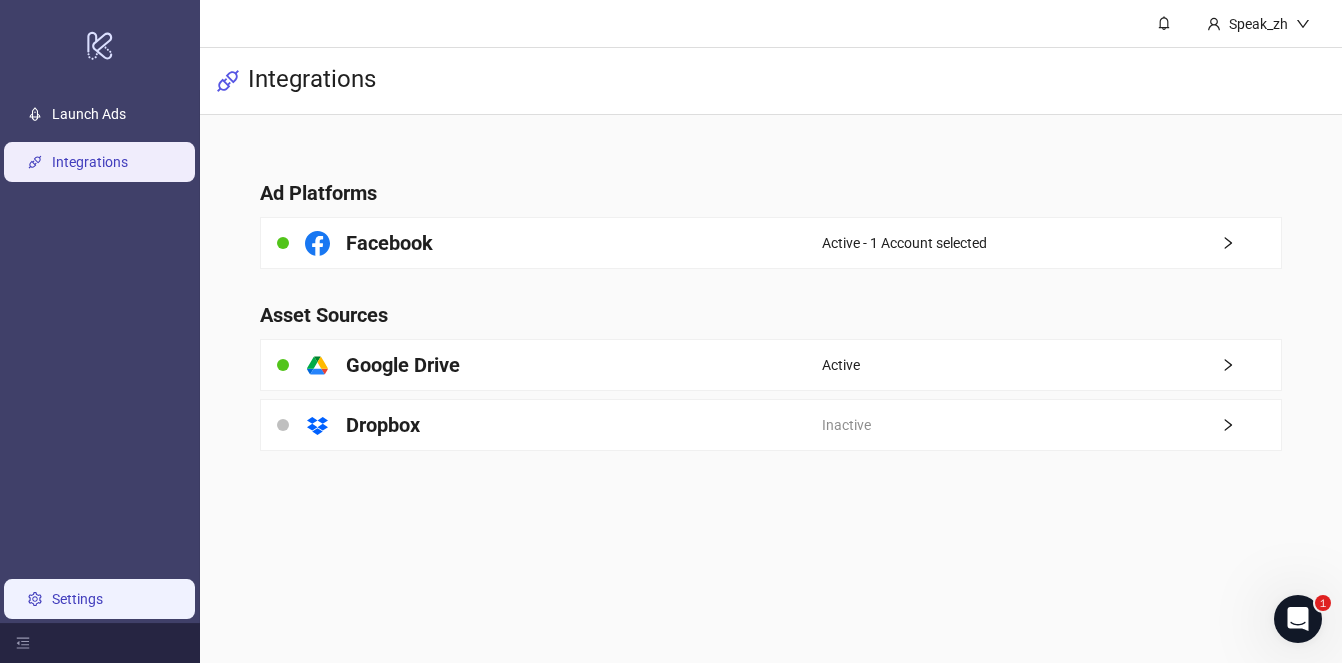 click on "Settings" at bounding box center [77, 599] 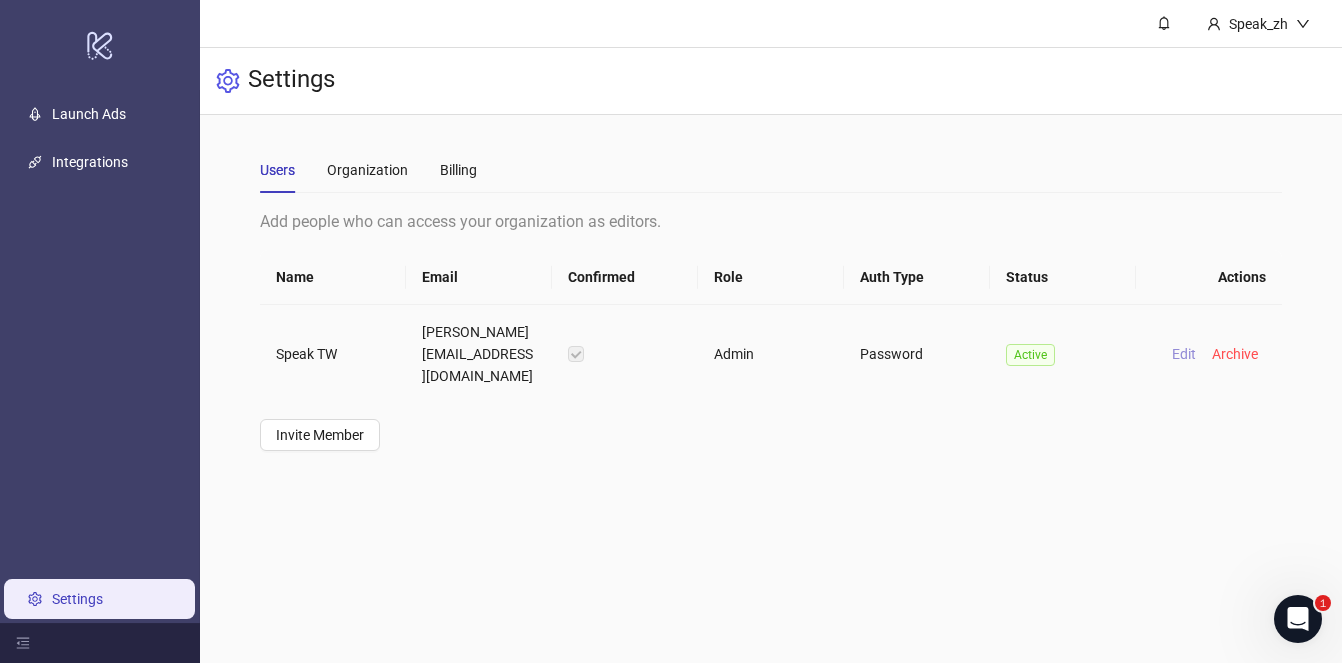 click on "Edit" at bounding box center [1184, 354] 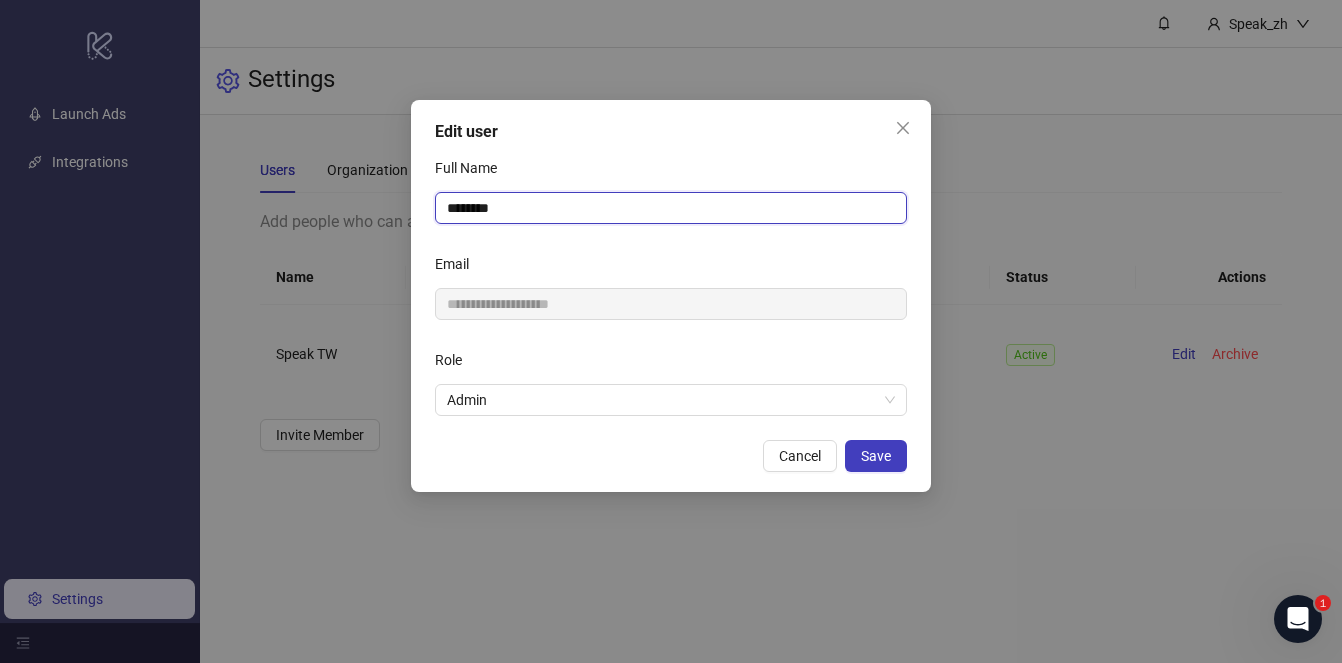 click on "********" at bounding box center [671, 208] 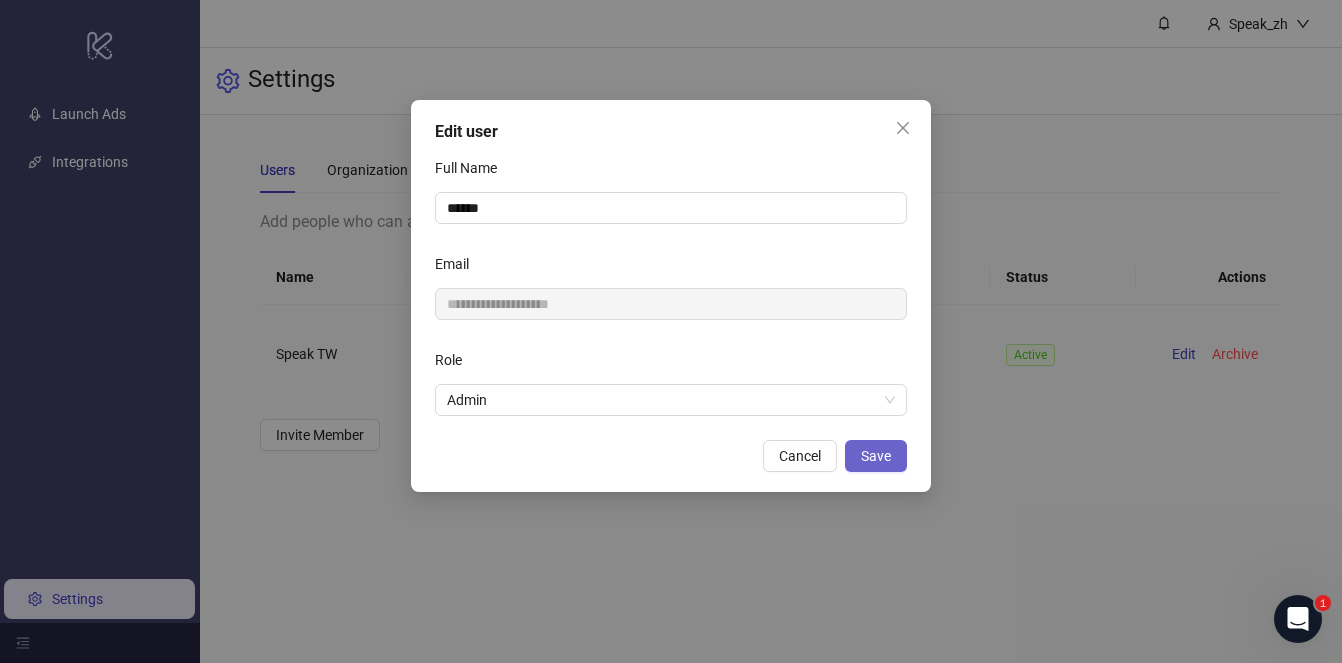 click on "Save" at bounding box center (876, 456) 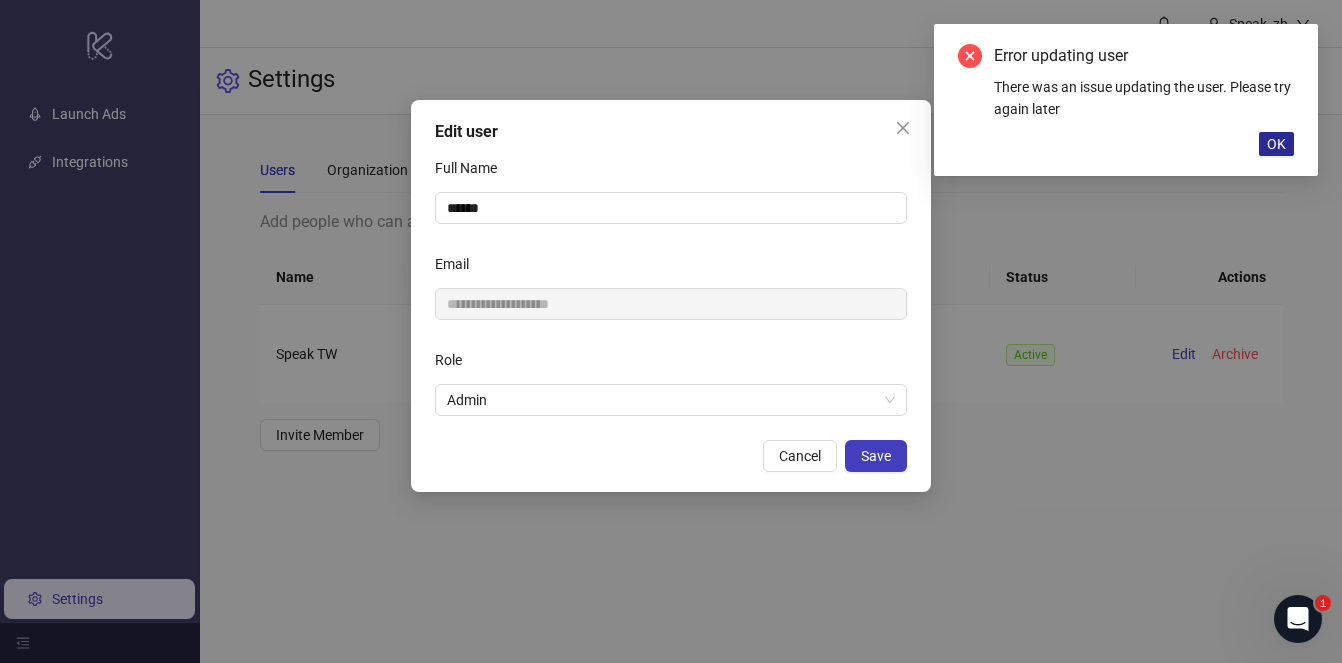click on "OK" at bounding box center (1276, 144) 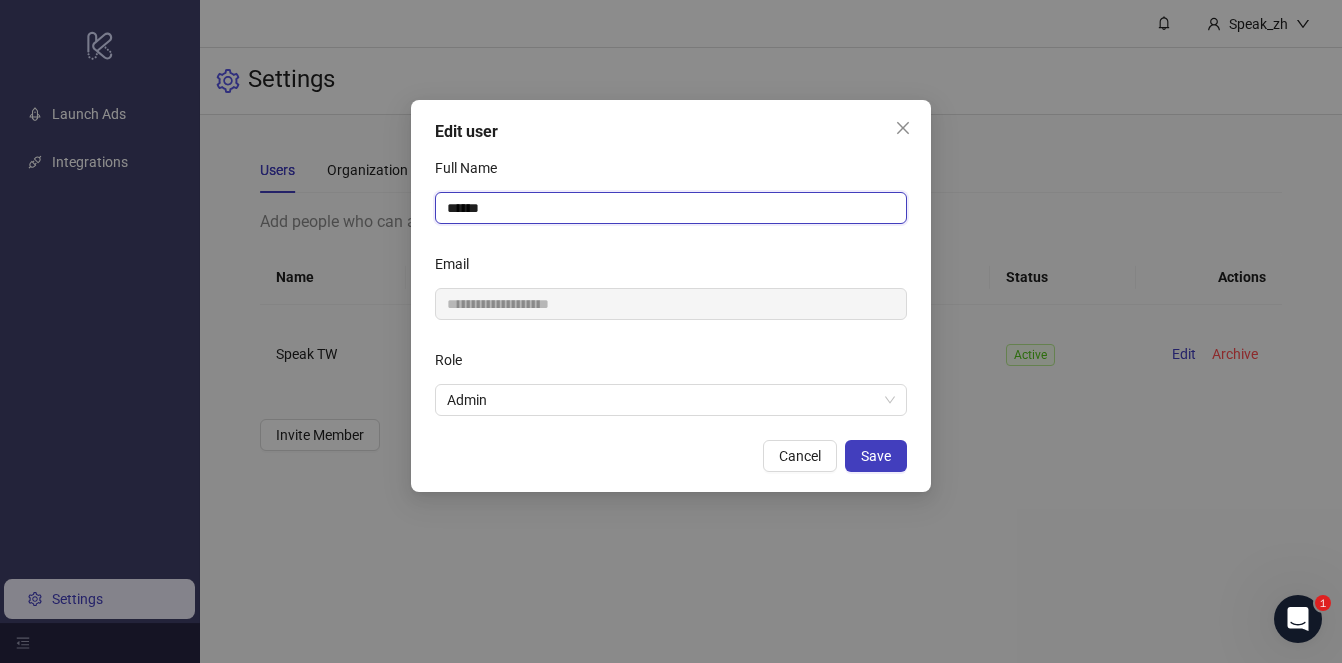 click on "*****" at bounding box center [671, 208] 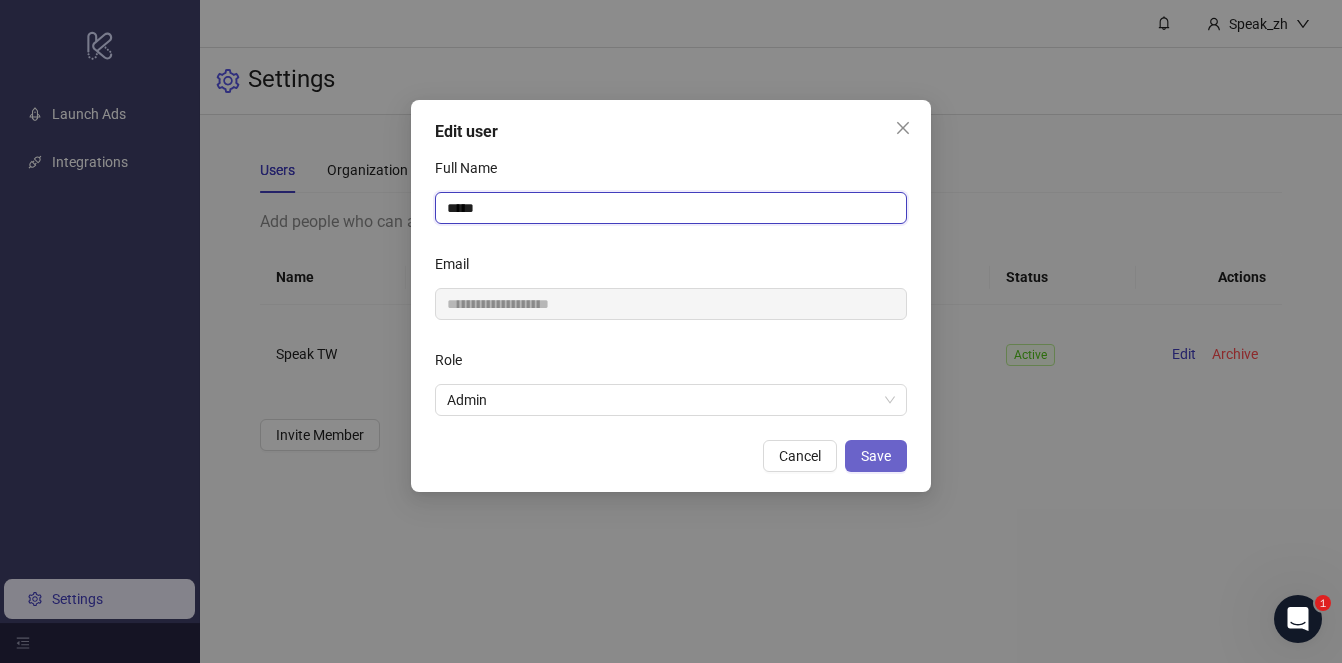 type on "*****" 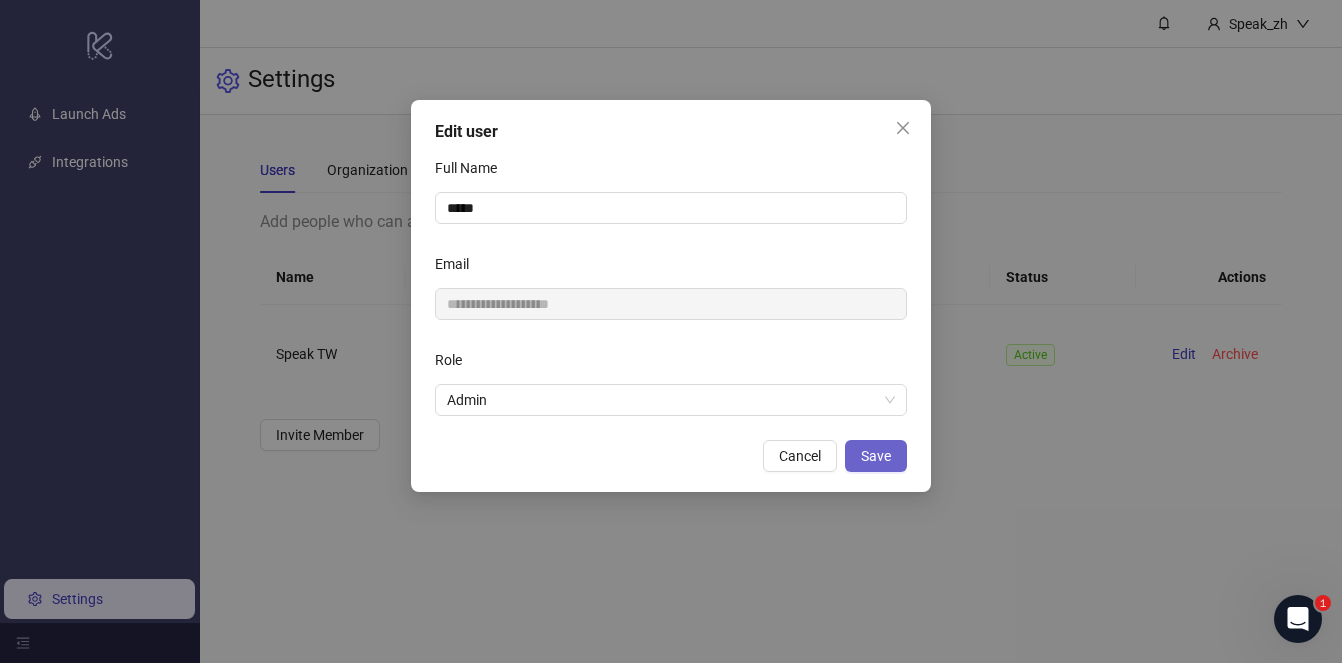 click on "Save" at bounding box center [876, 456] 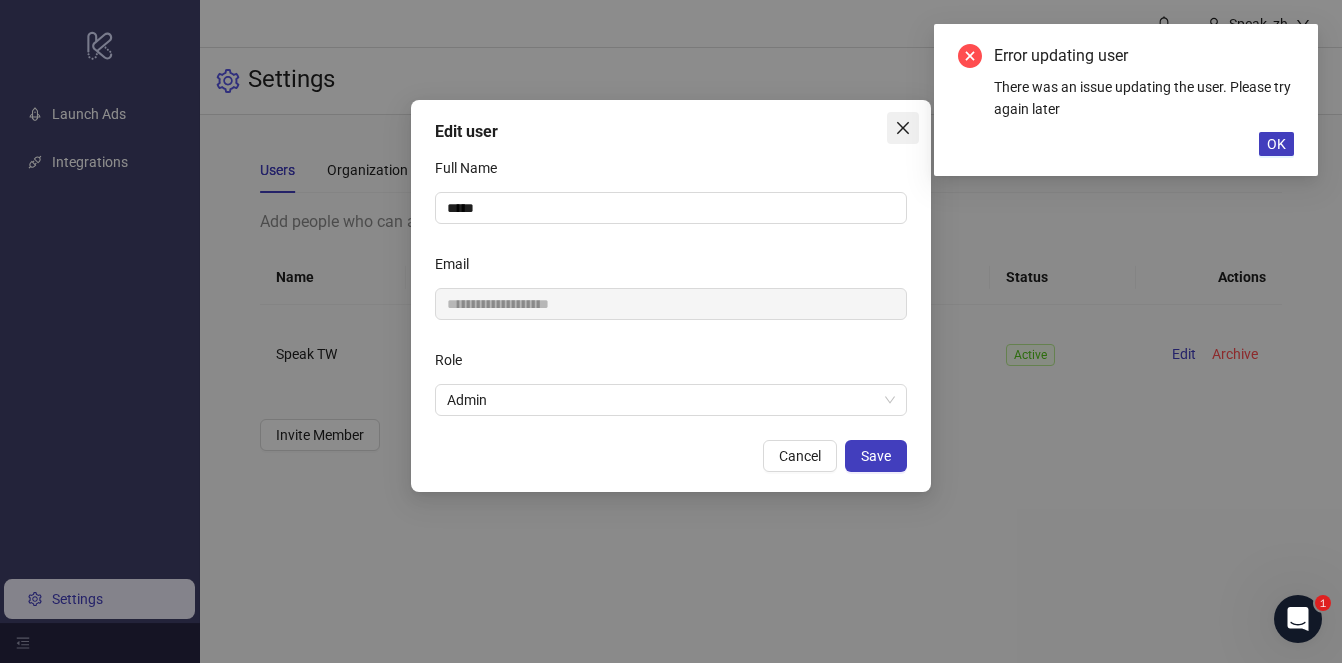 click 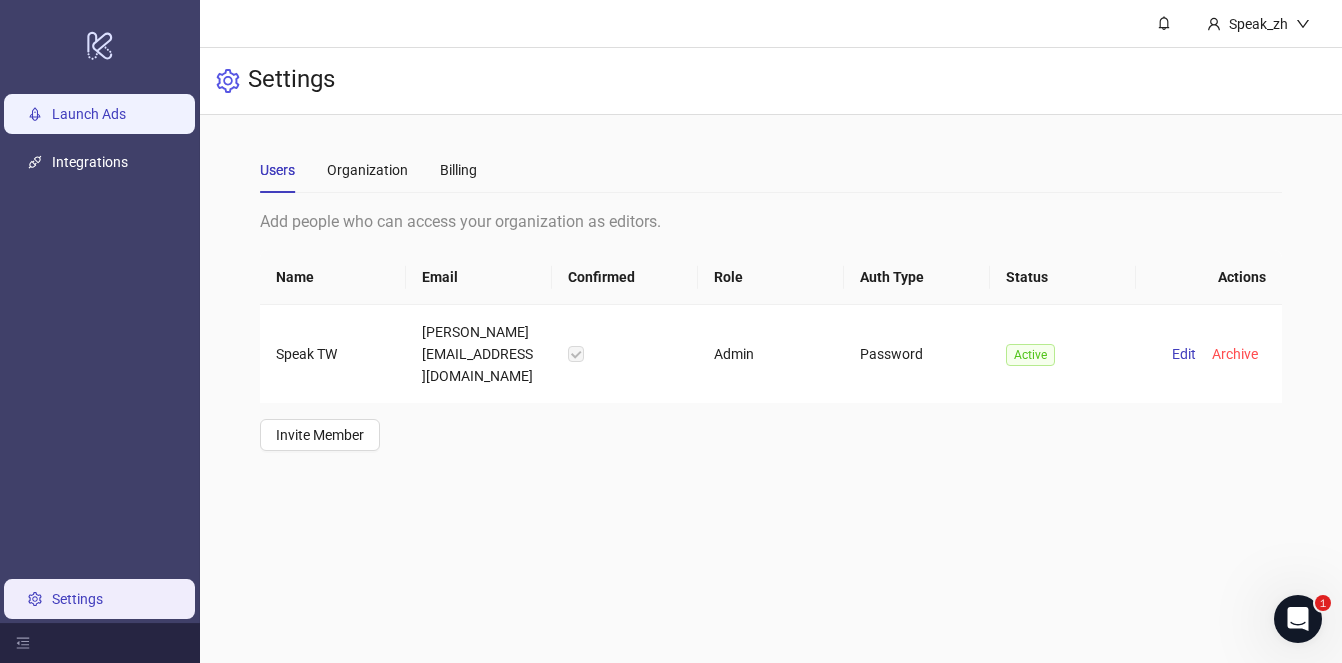click on "Launch Ads" at bounding box center (89, 114) 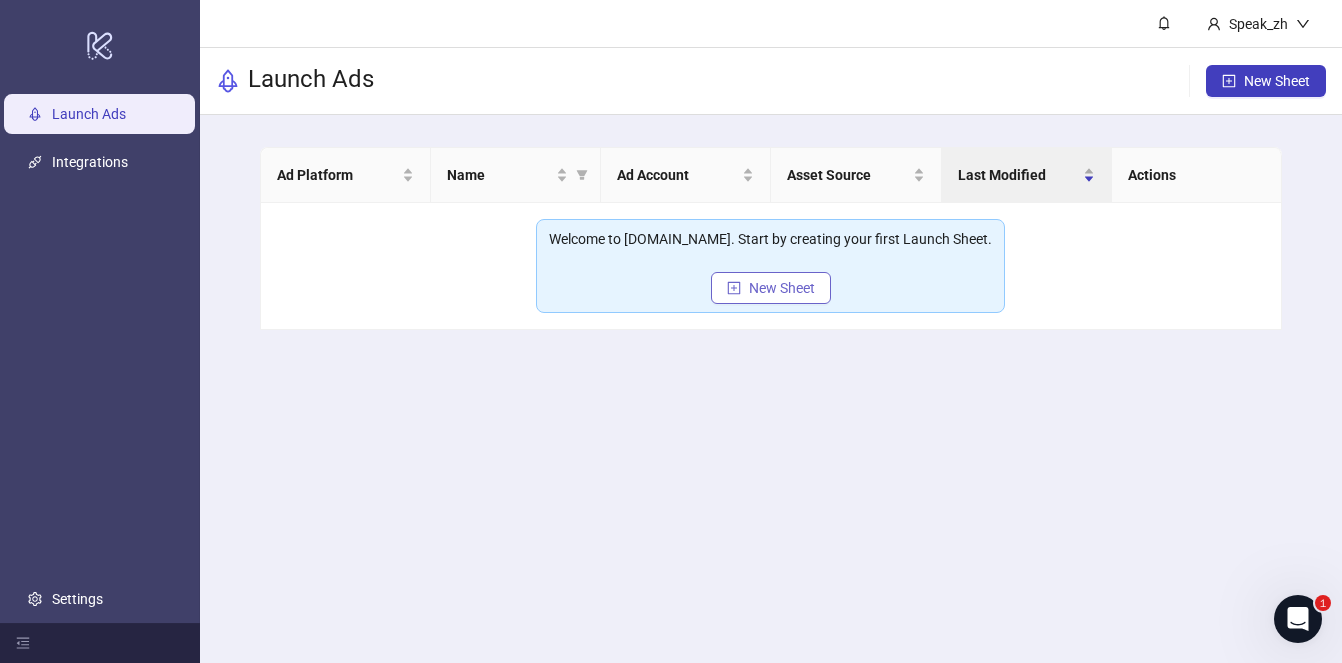 click on "New Sheet" at bounding box center (782, 288) 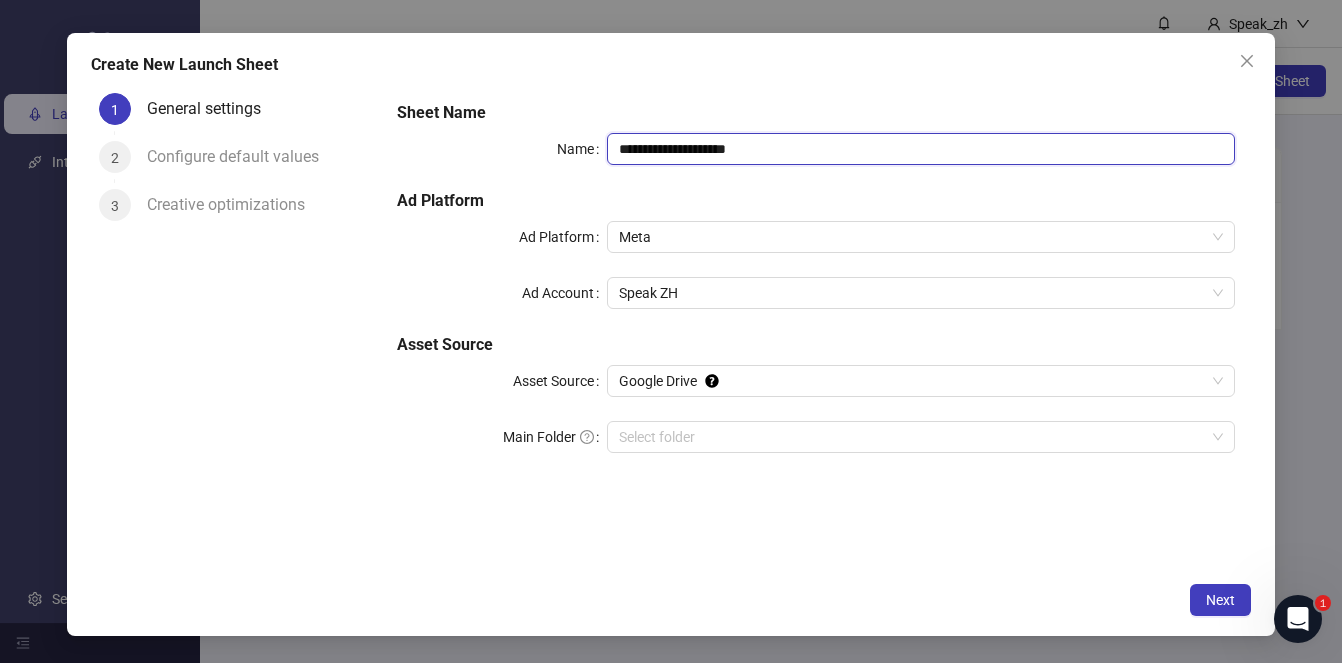 click on "**********" at bounding box center [921, 149] 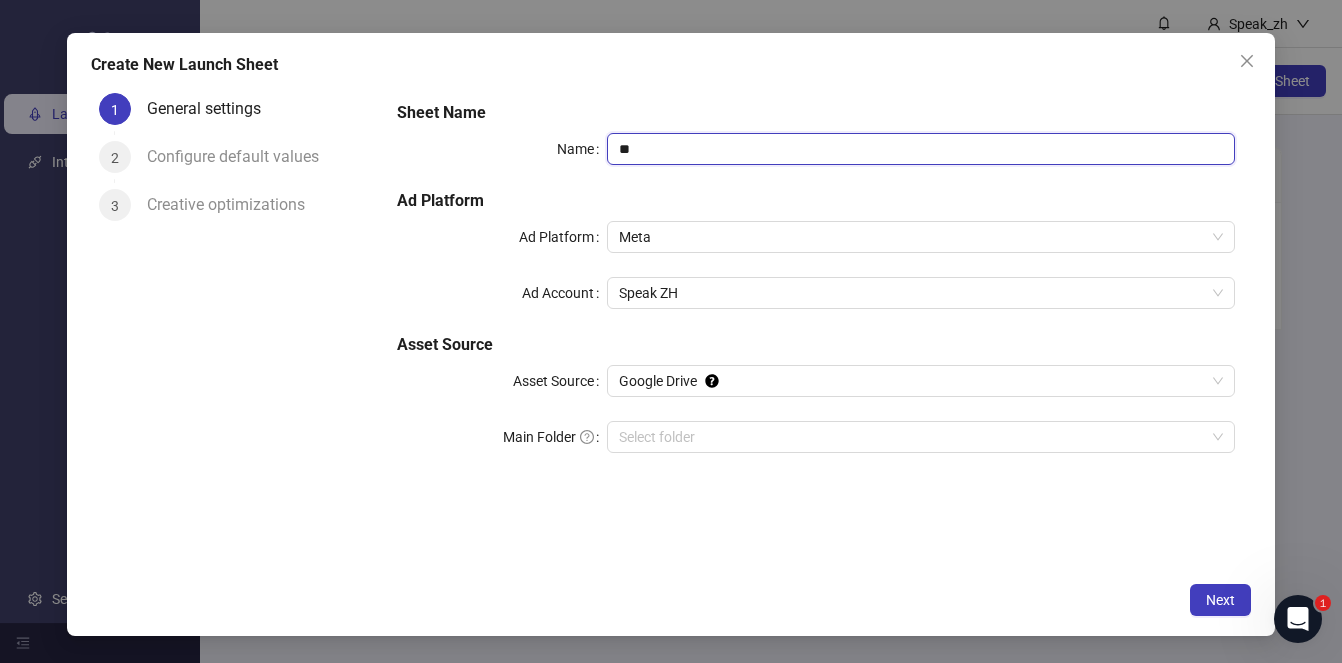 type on "*" 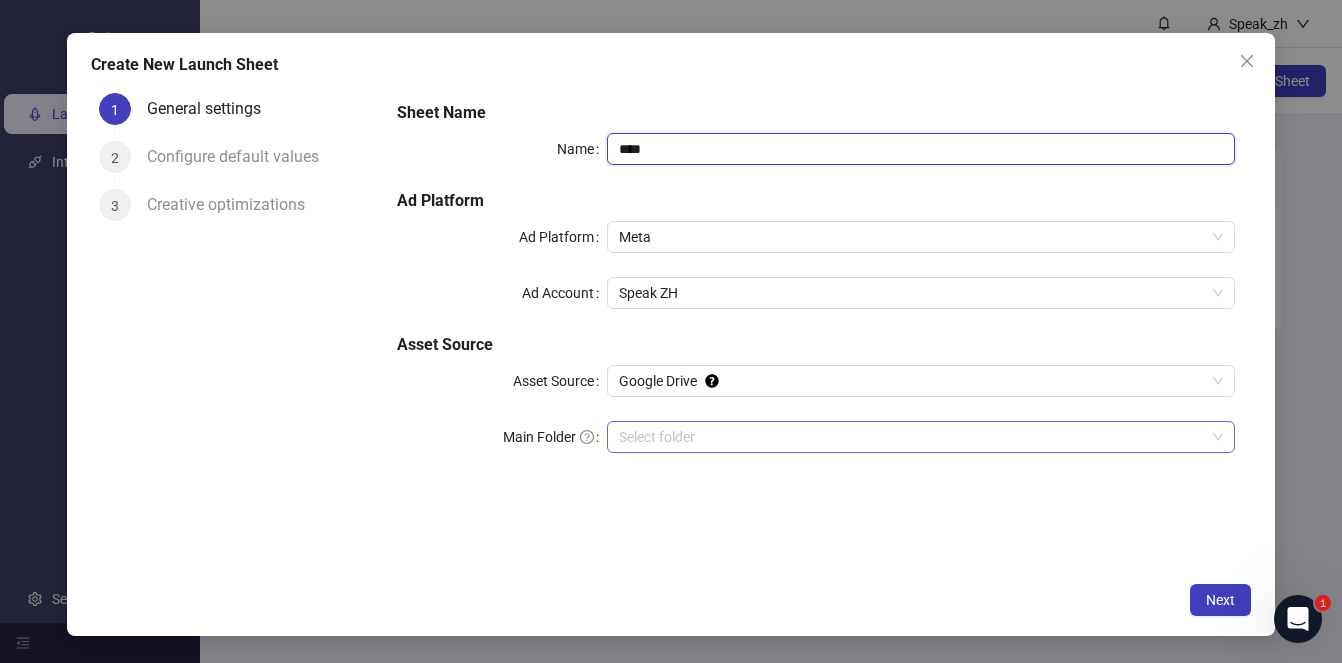 type on "****" 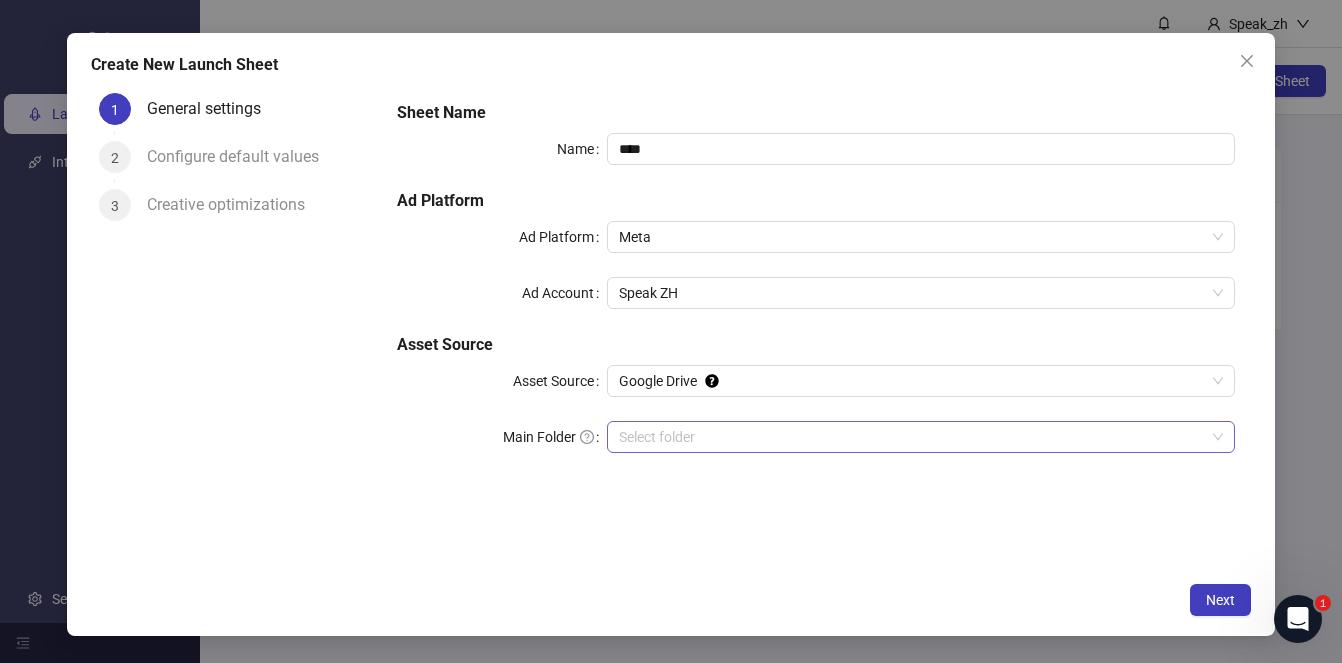 click on "Main Folder" at bounding box center [912, 437] 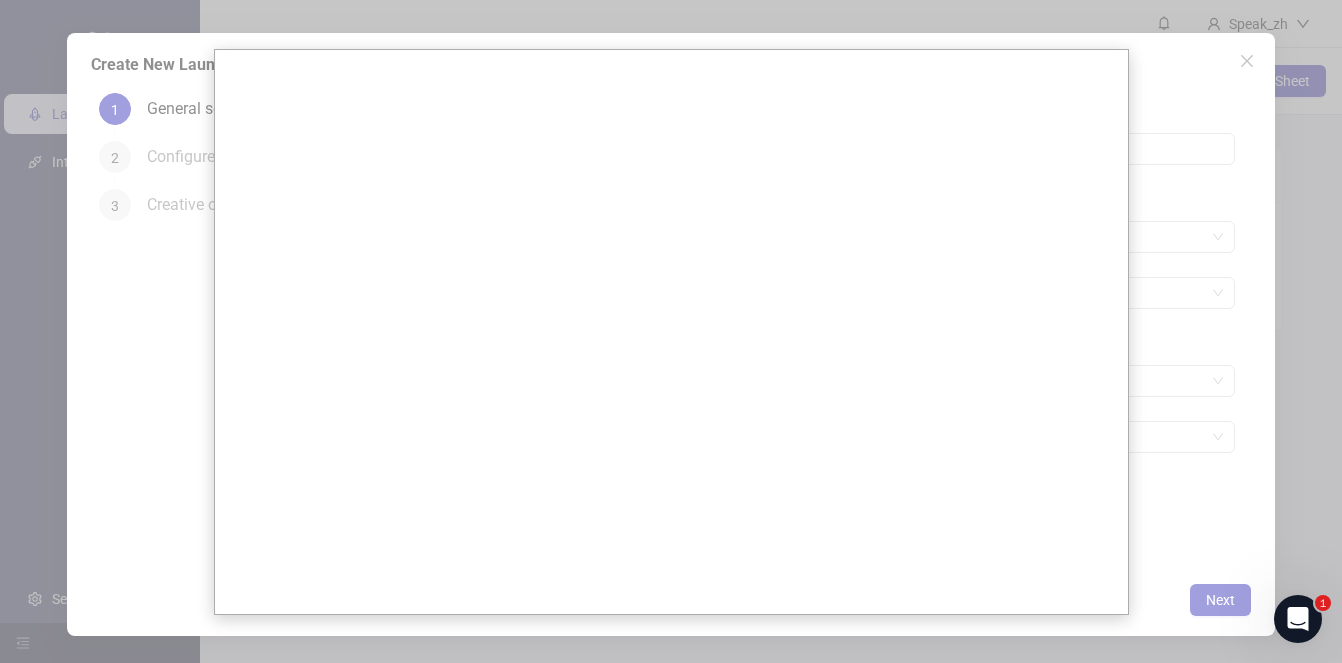 click at bounding box center (671, 331) 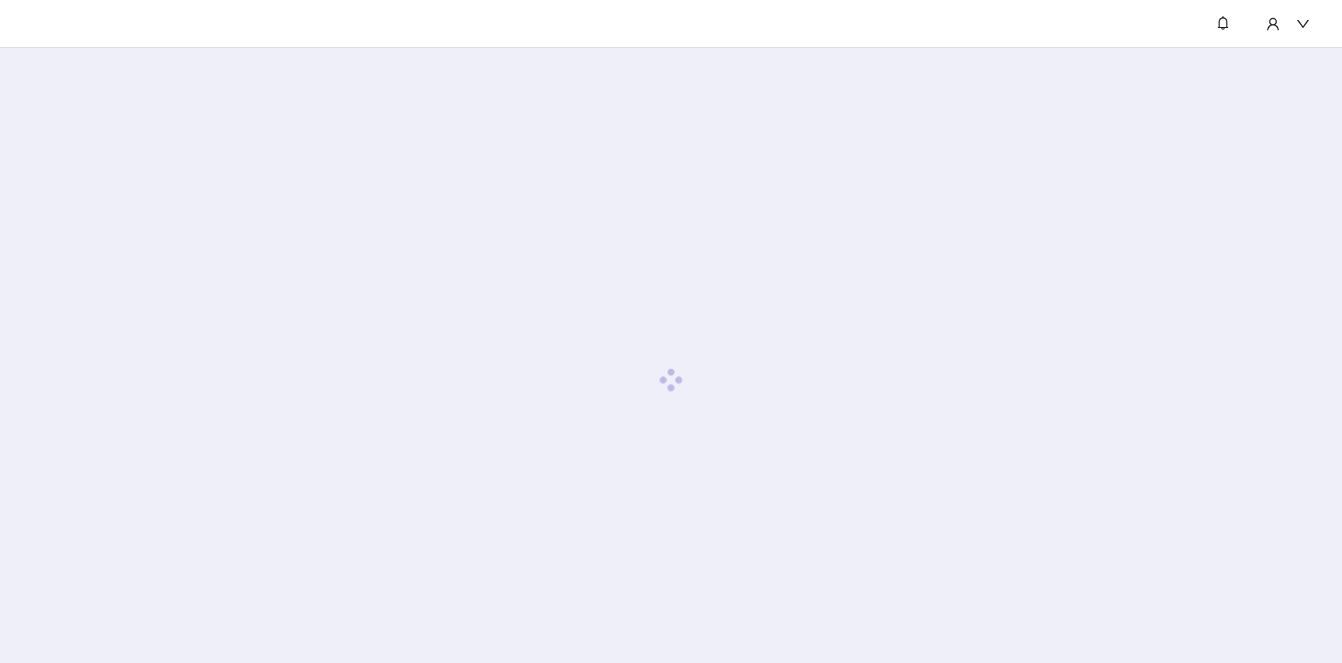 scroll, scrollTop: 0, scrollLeft: 0, axis: both 